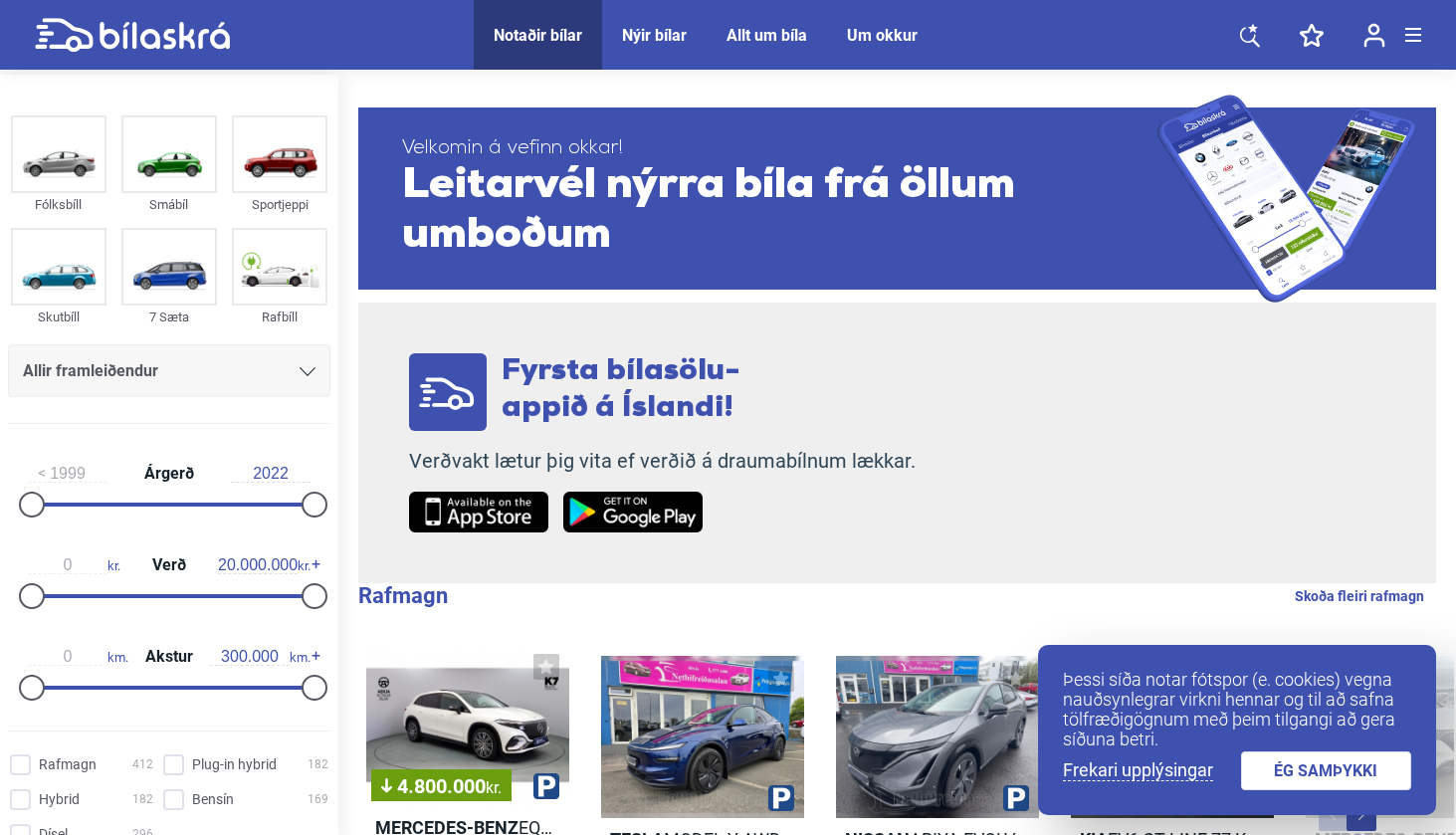 scroll, scrollTop: 0, scrollLeft: 0, axis: both 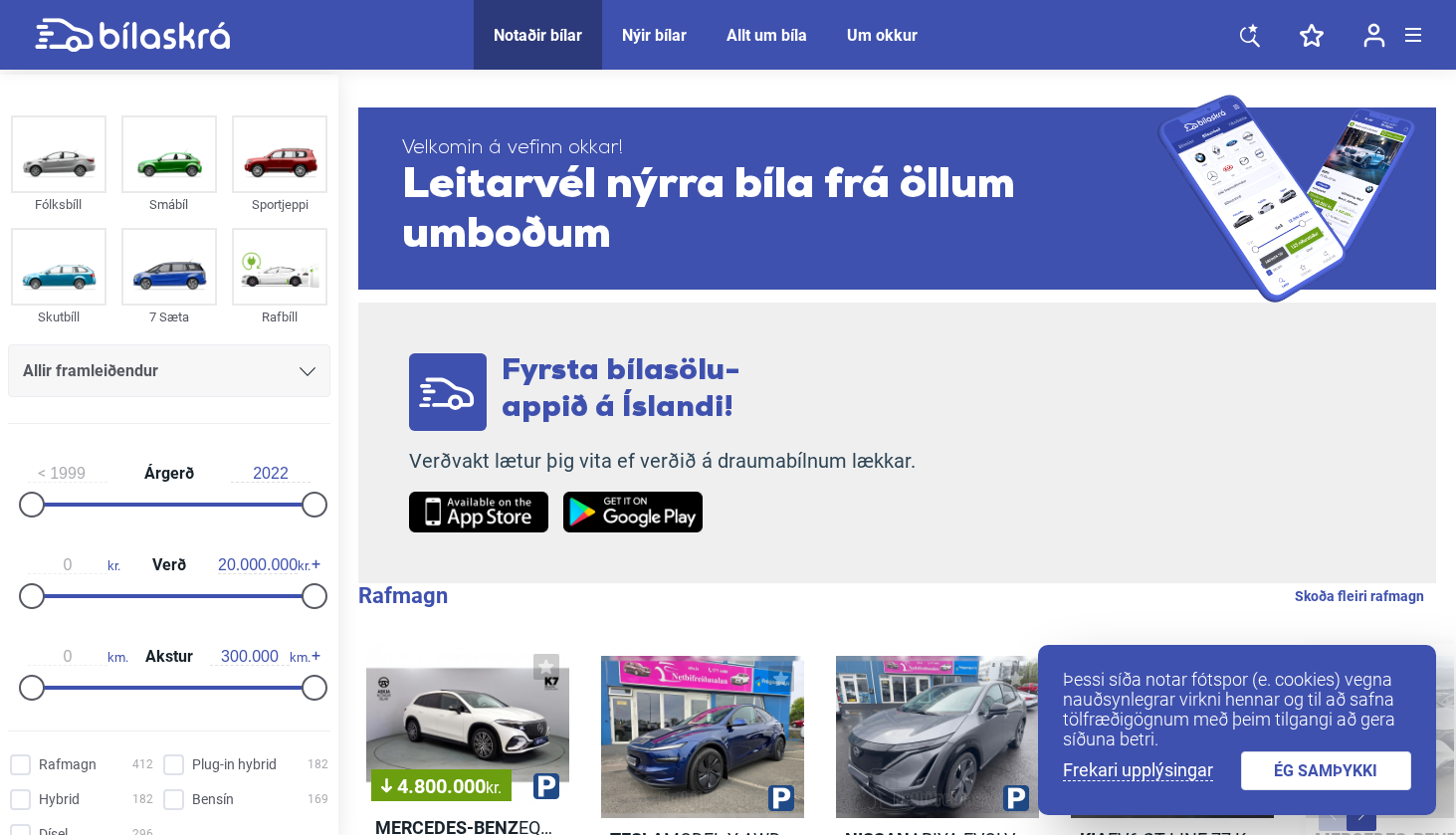 click on "ÉG SAMÞYKKI" at bounding box center (1327, 770) 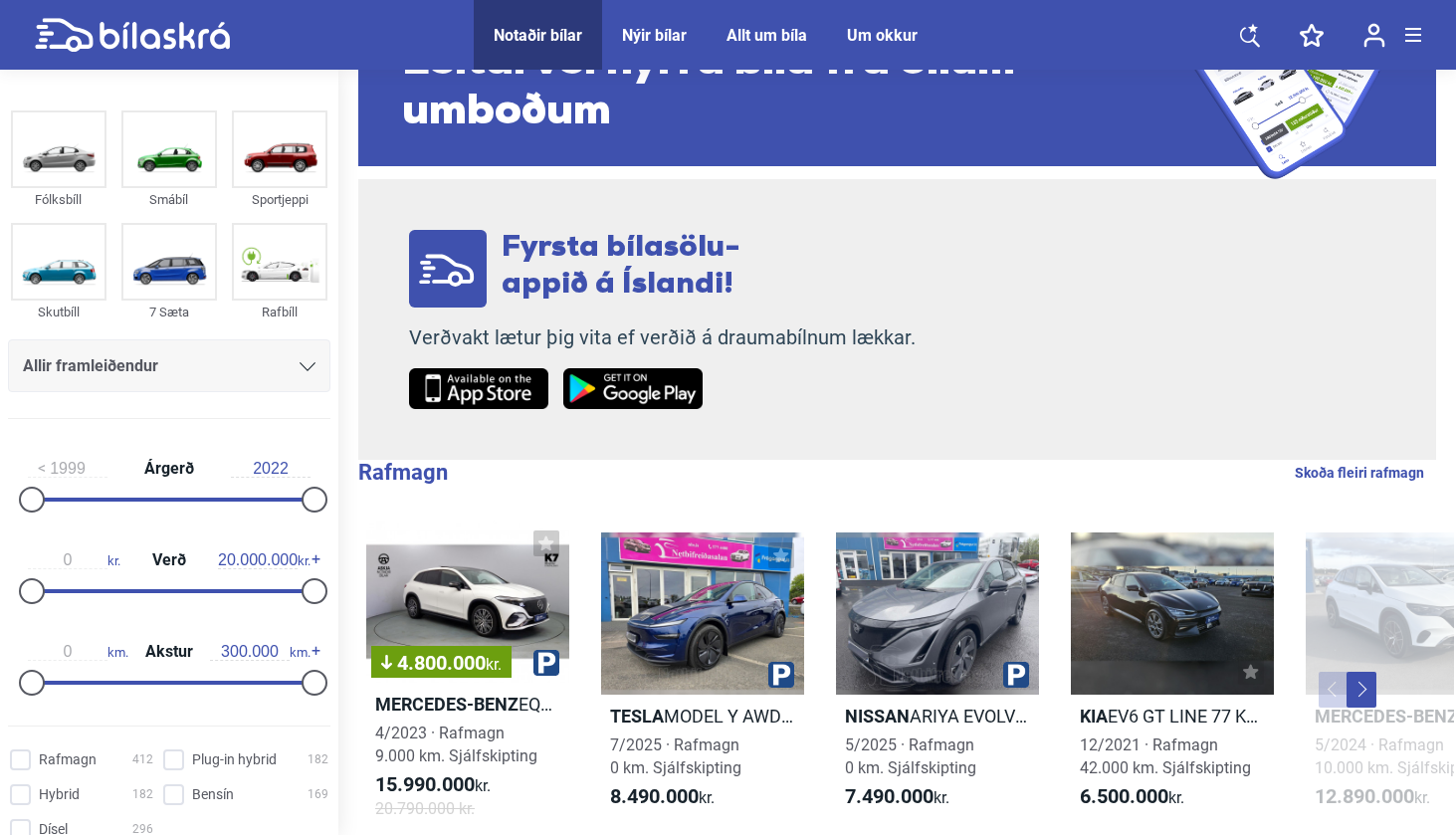 scroll, scrollTop: 143, scrollLeft: 0, axis: vertical 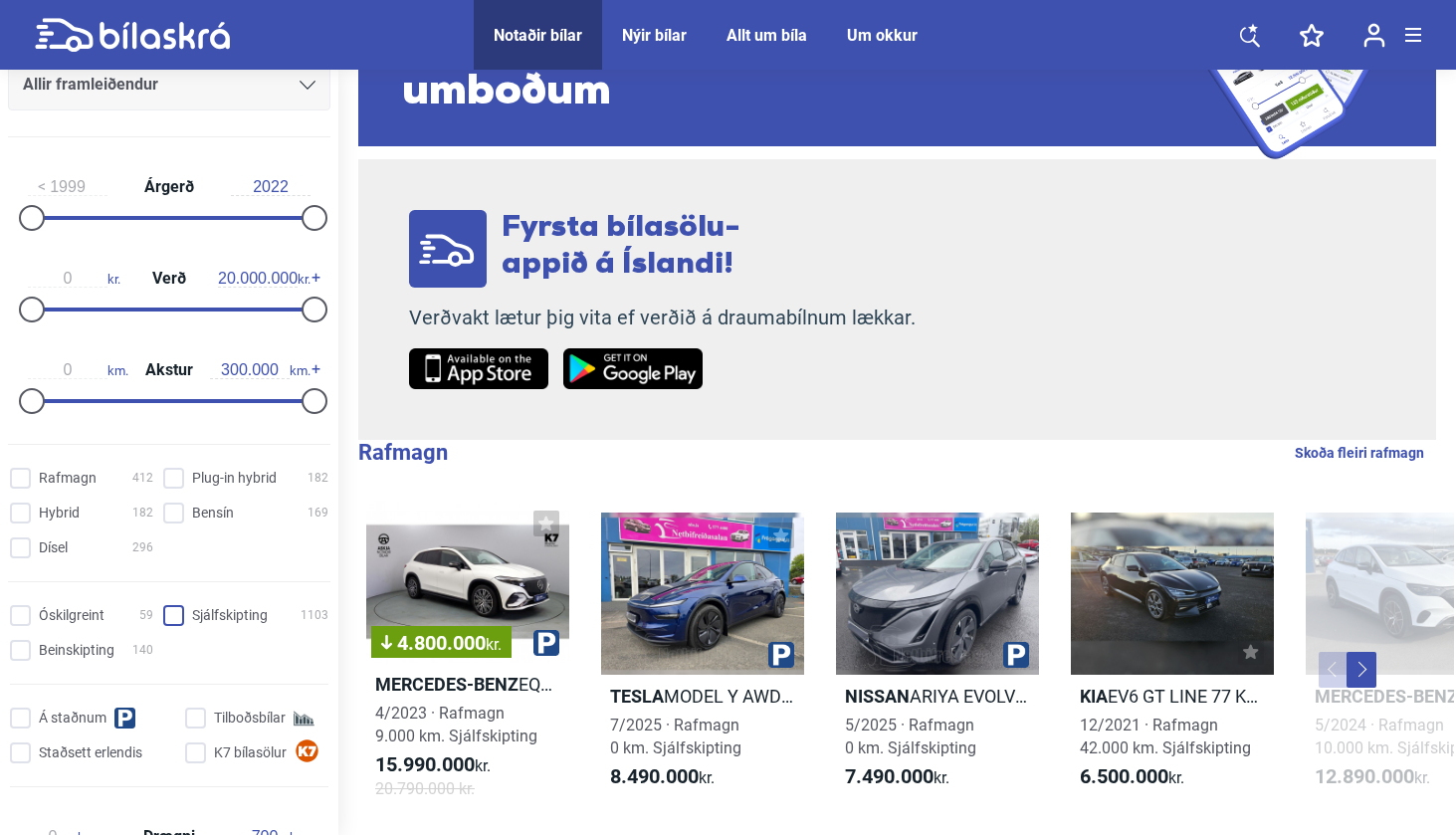 click on "Sjálfskipting 1103" at bounding box center [249, 616] 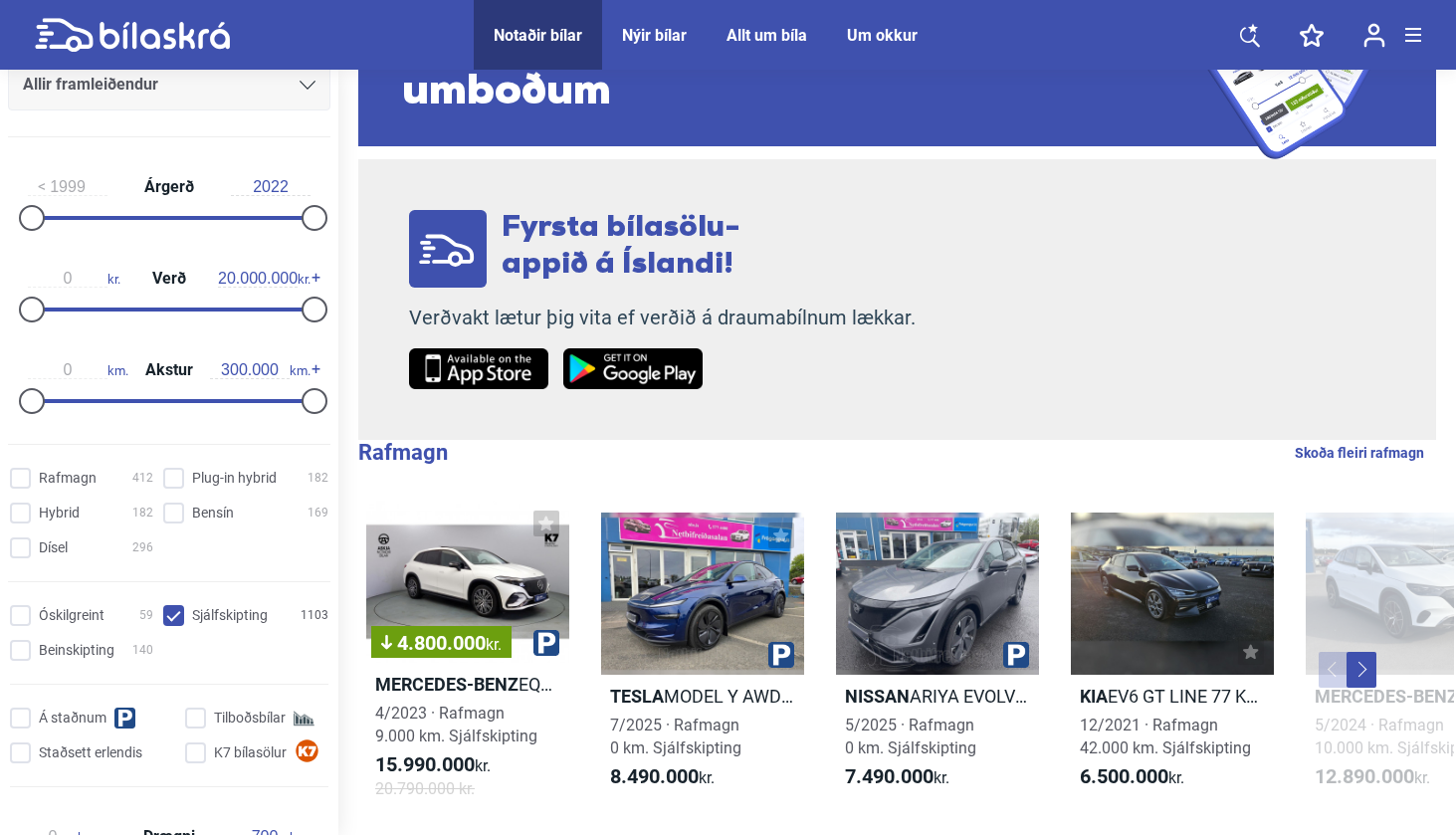 scroll, scrollTop: 0, scrollLeft: 0, axis: both 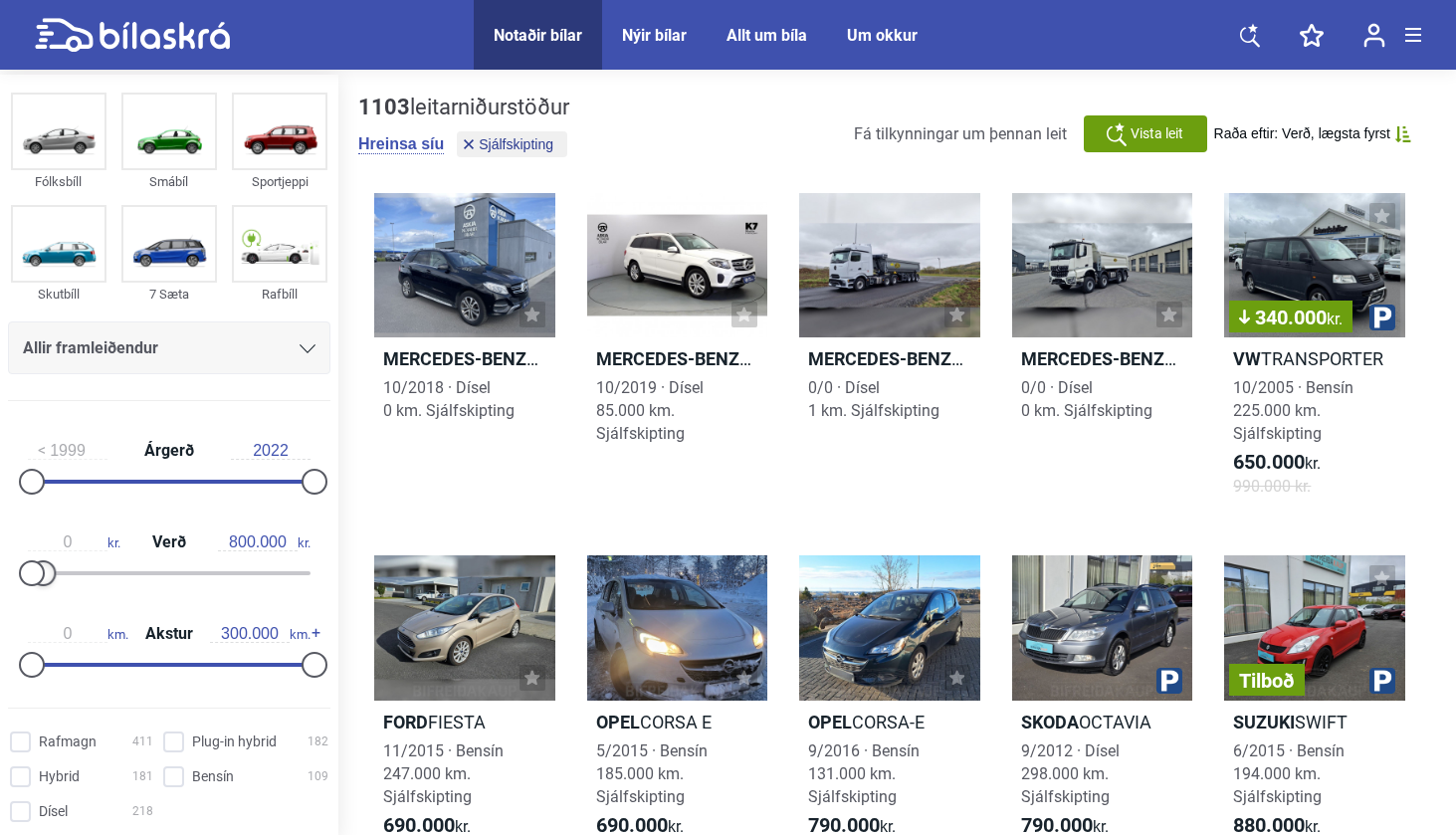 type on "900.000" 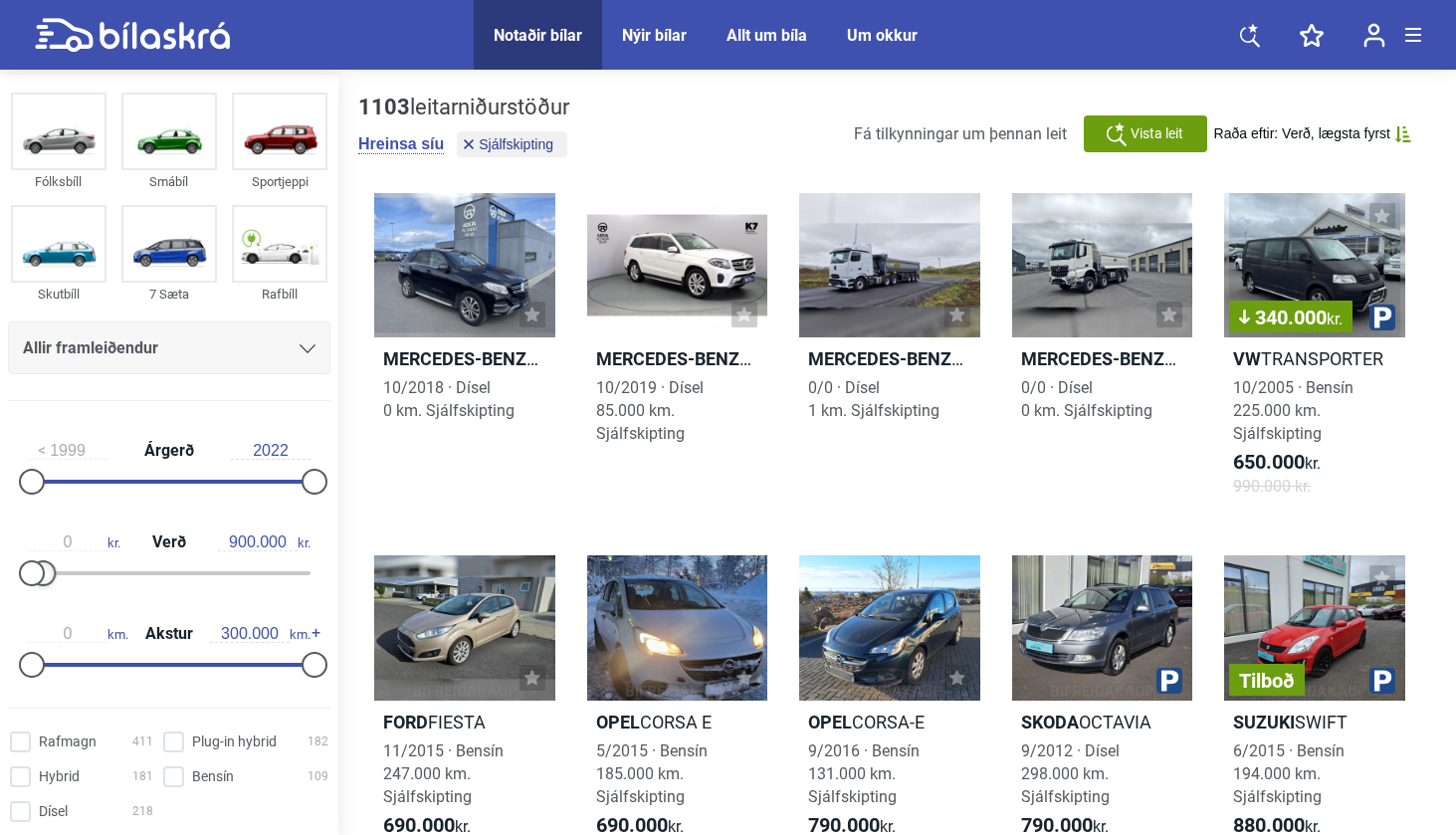 drag, startPoint x: 296, startPoint y: 578, endPoint x: 33, endPoint y: 588, distance: 263.19005 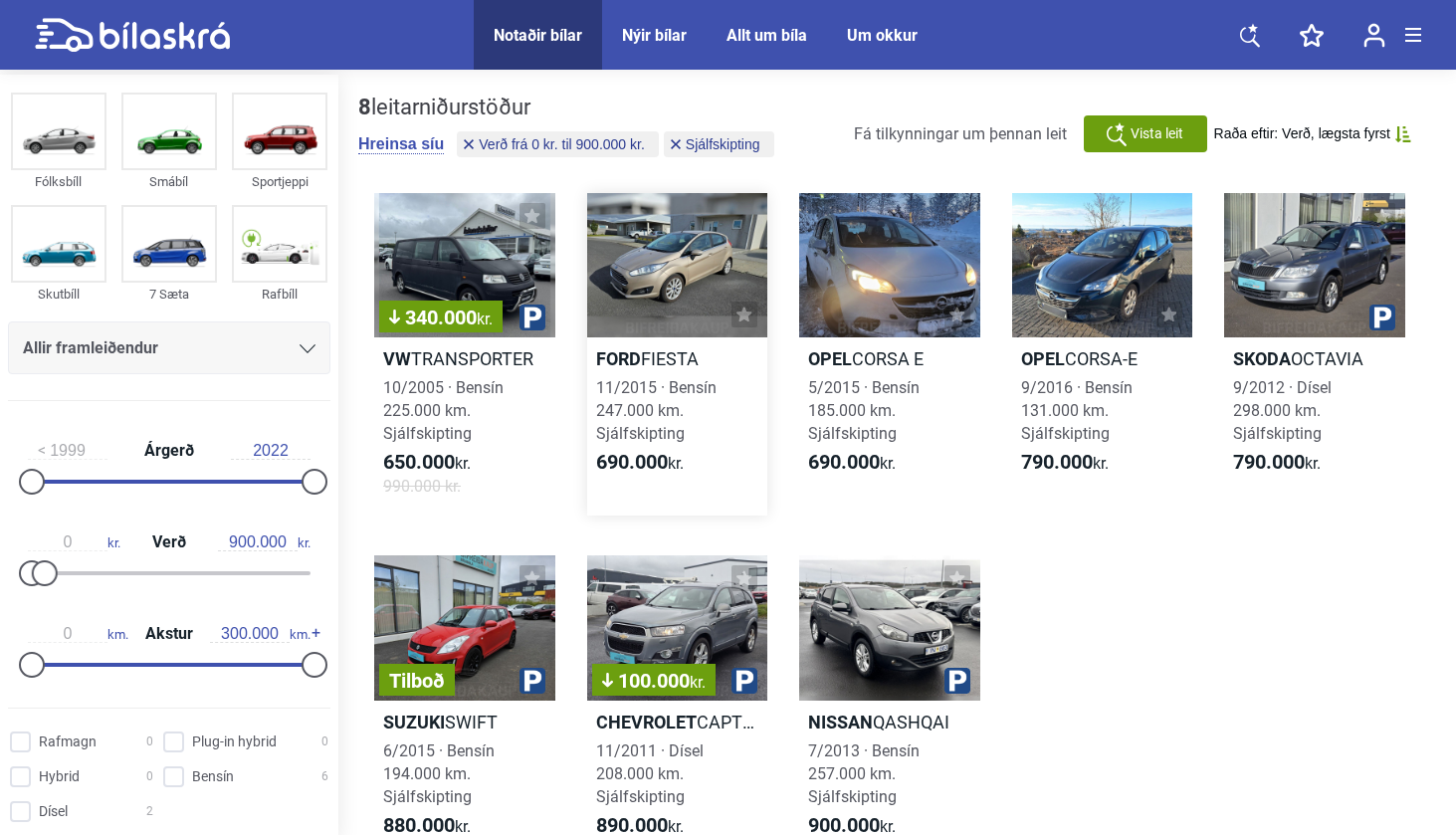 scroll, scrollTop: 0, scrollLeft: 0, axis: both 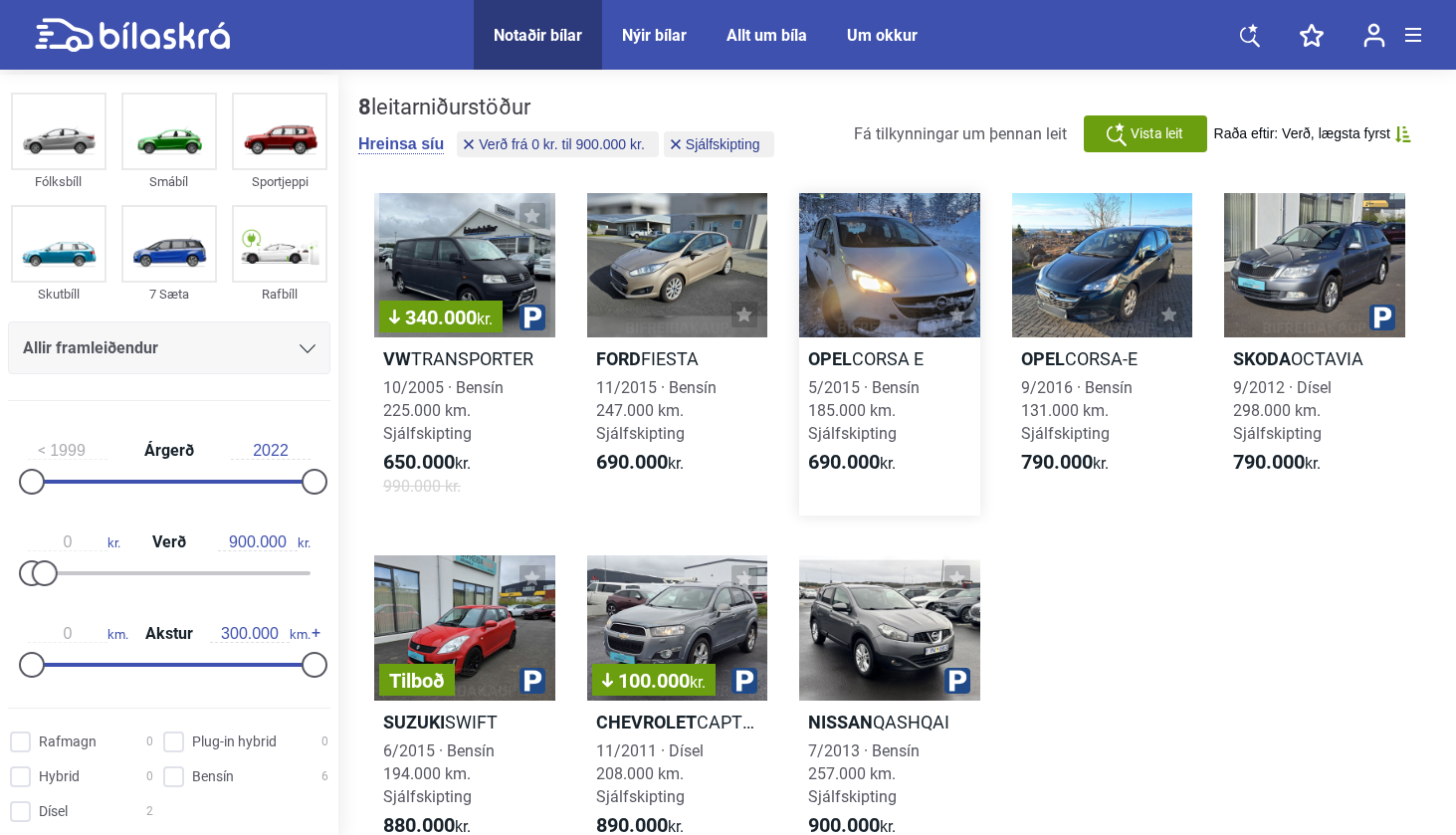 click at bounding box center [890, 265] 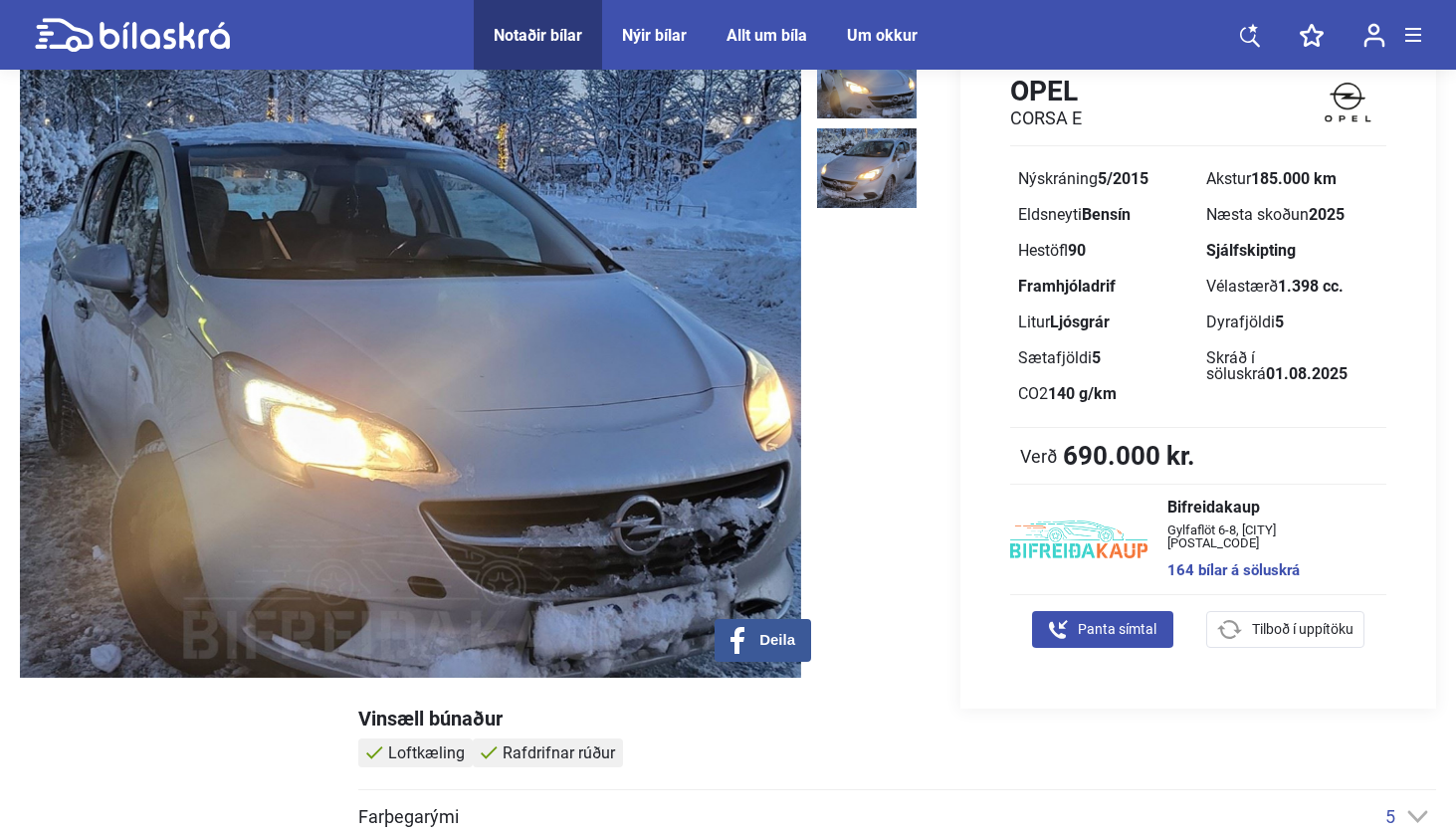 scroll, scrollTop: 133, scrollLeft: 0, axis: vertical 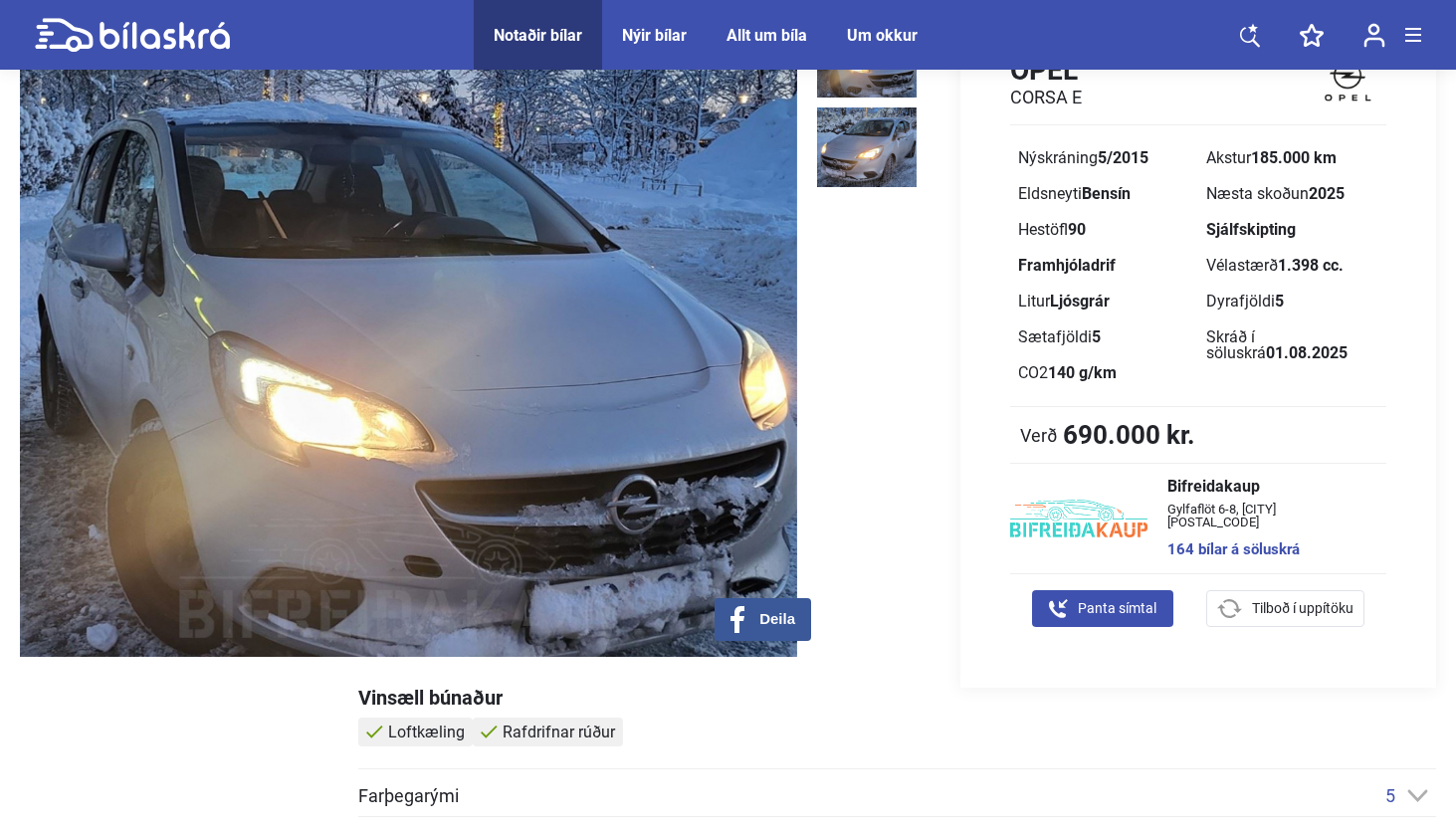 drag, startPoint x: 723, startPoint y: 492, endPoint x: 686, endPoint y: 492, distance: 37 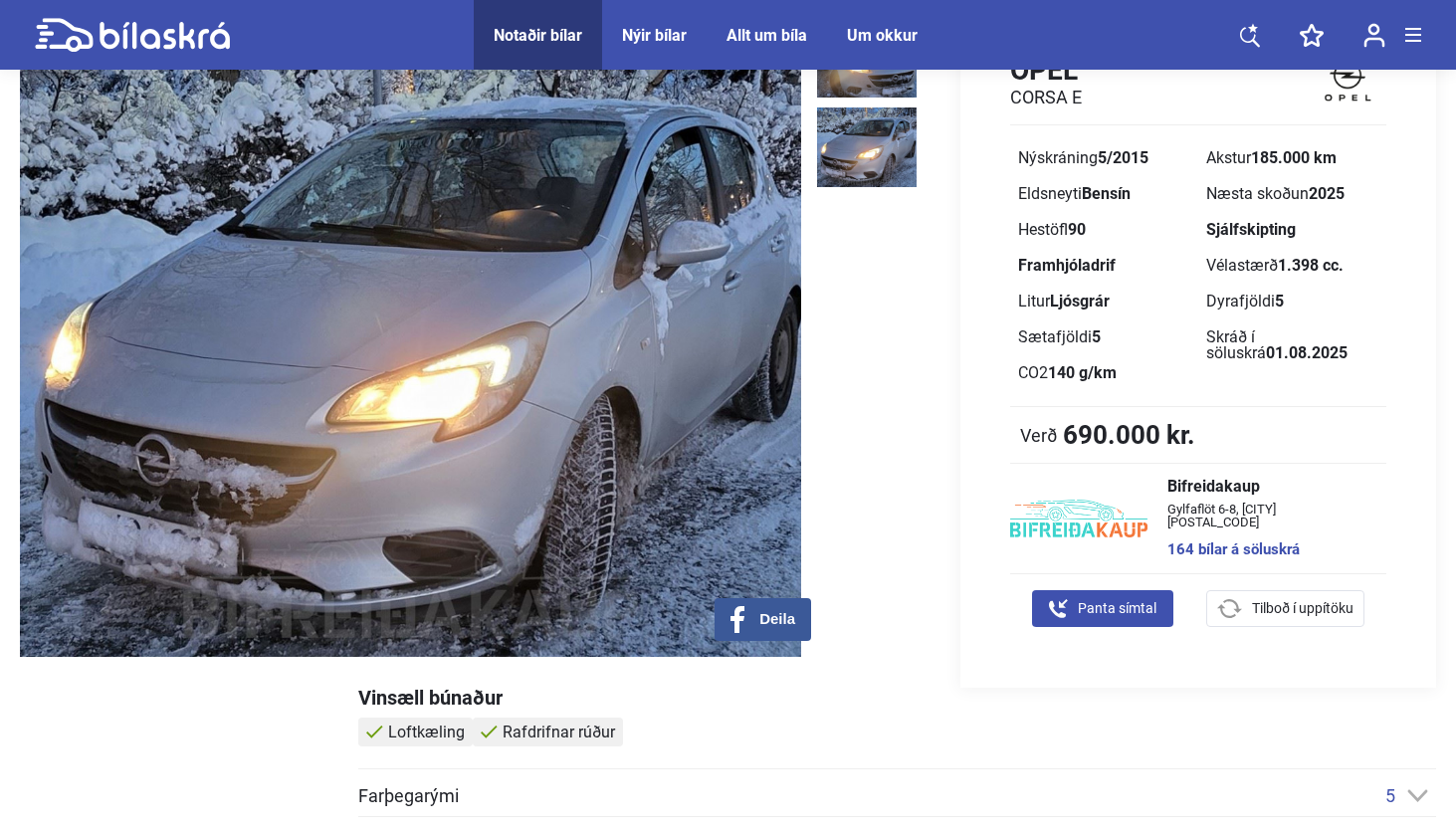 click at bounding box center [410, 337] 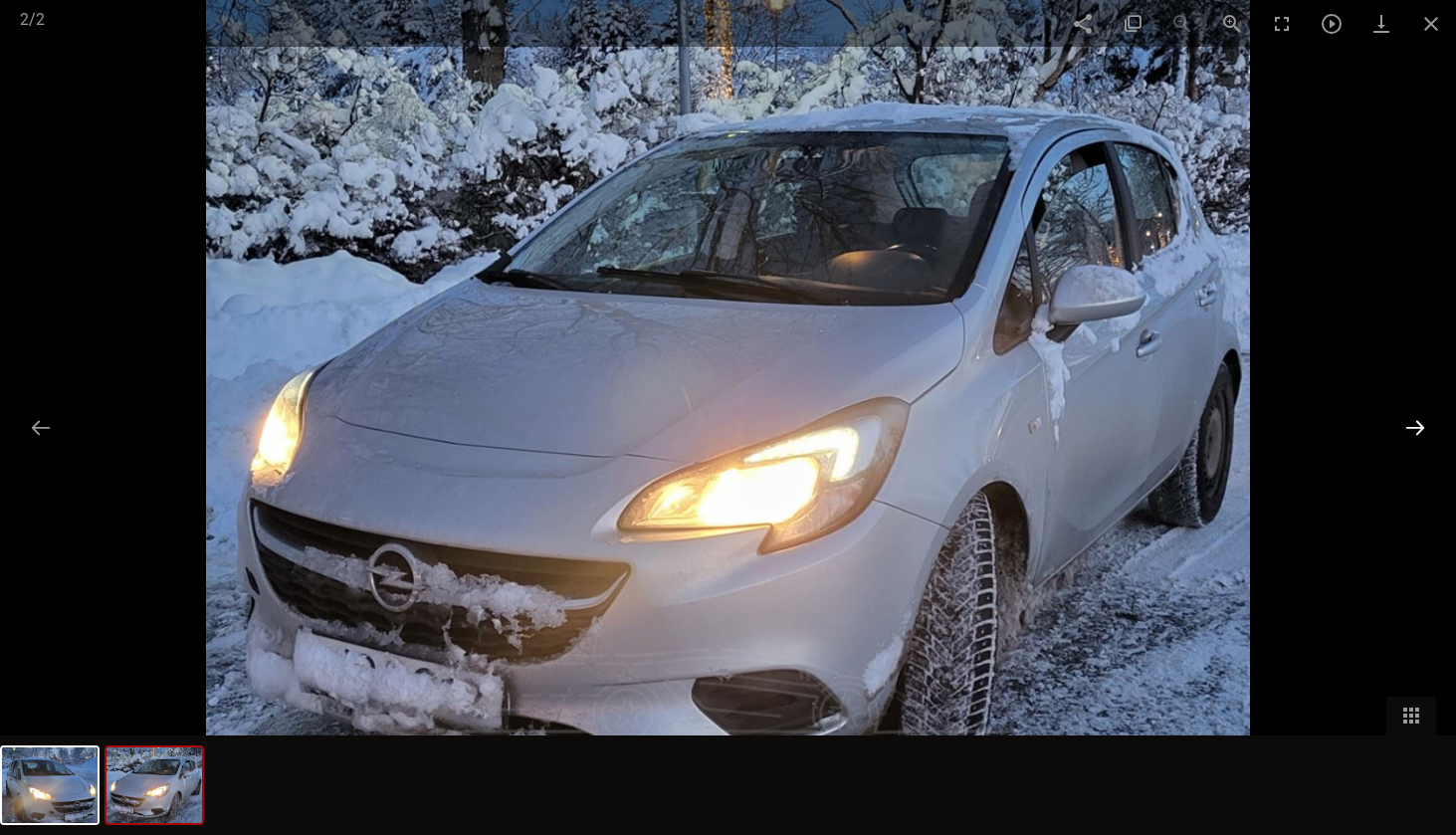 click at bounding box center [1415, 427] 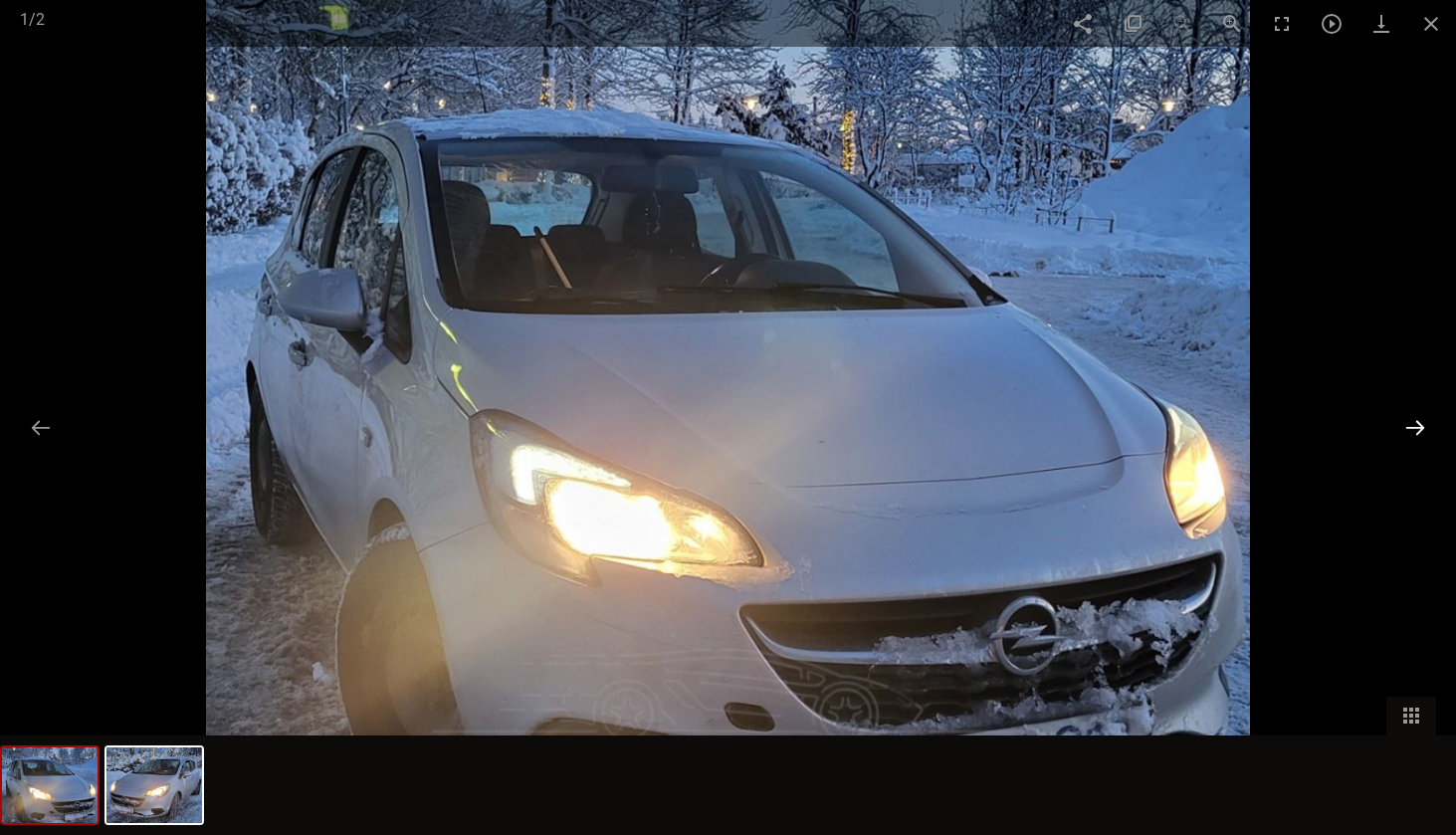click at bounding box center (1415, 427) 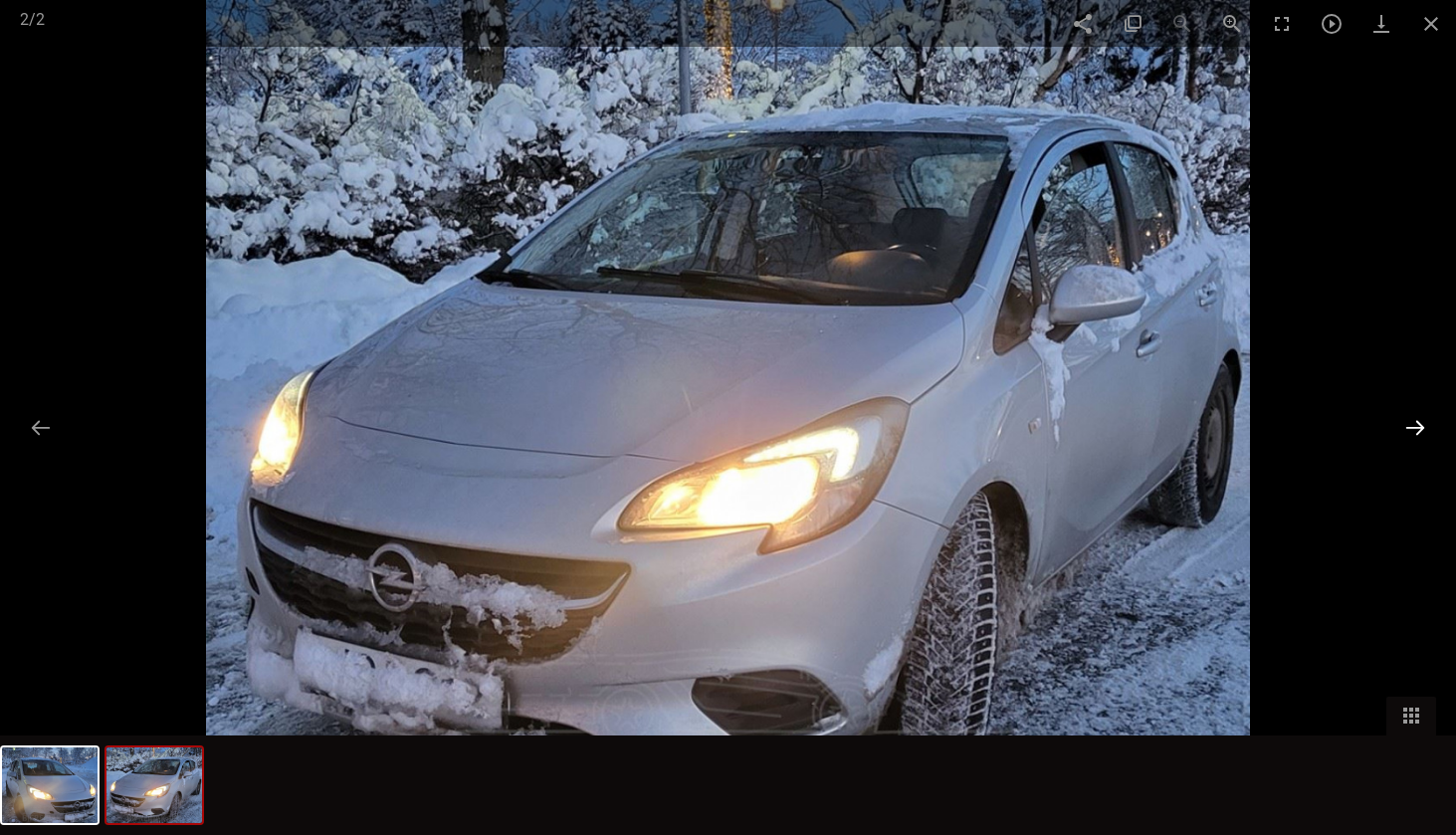 click at bounding box center (1415, 427) 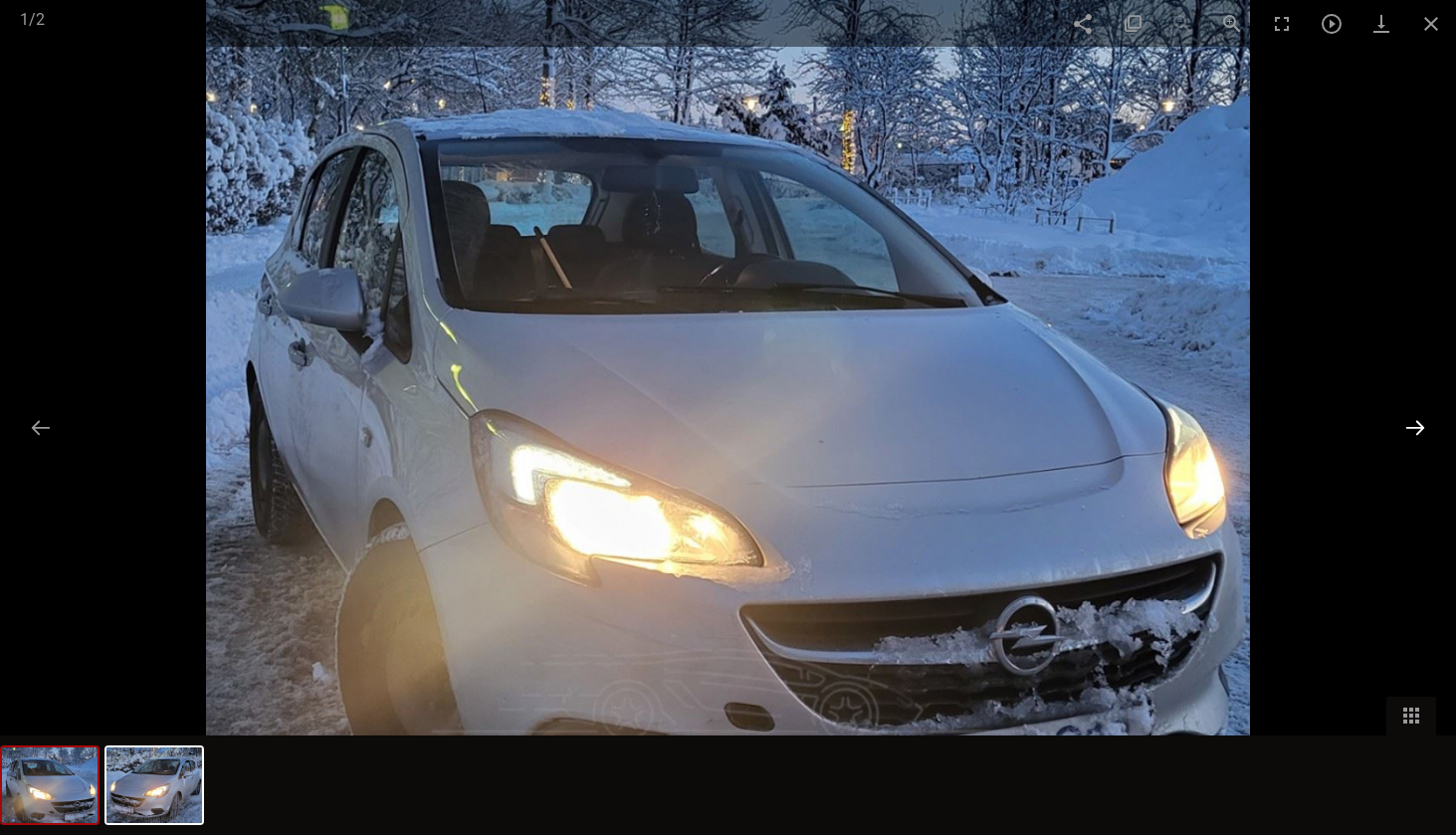 click at bounding box center (1415, 427) 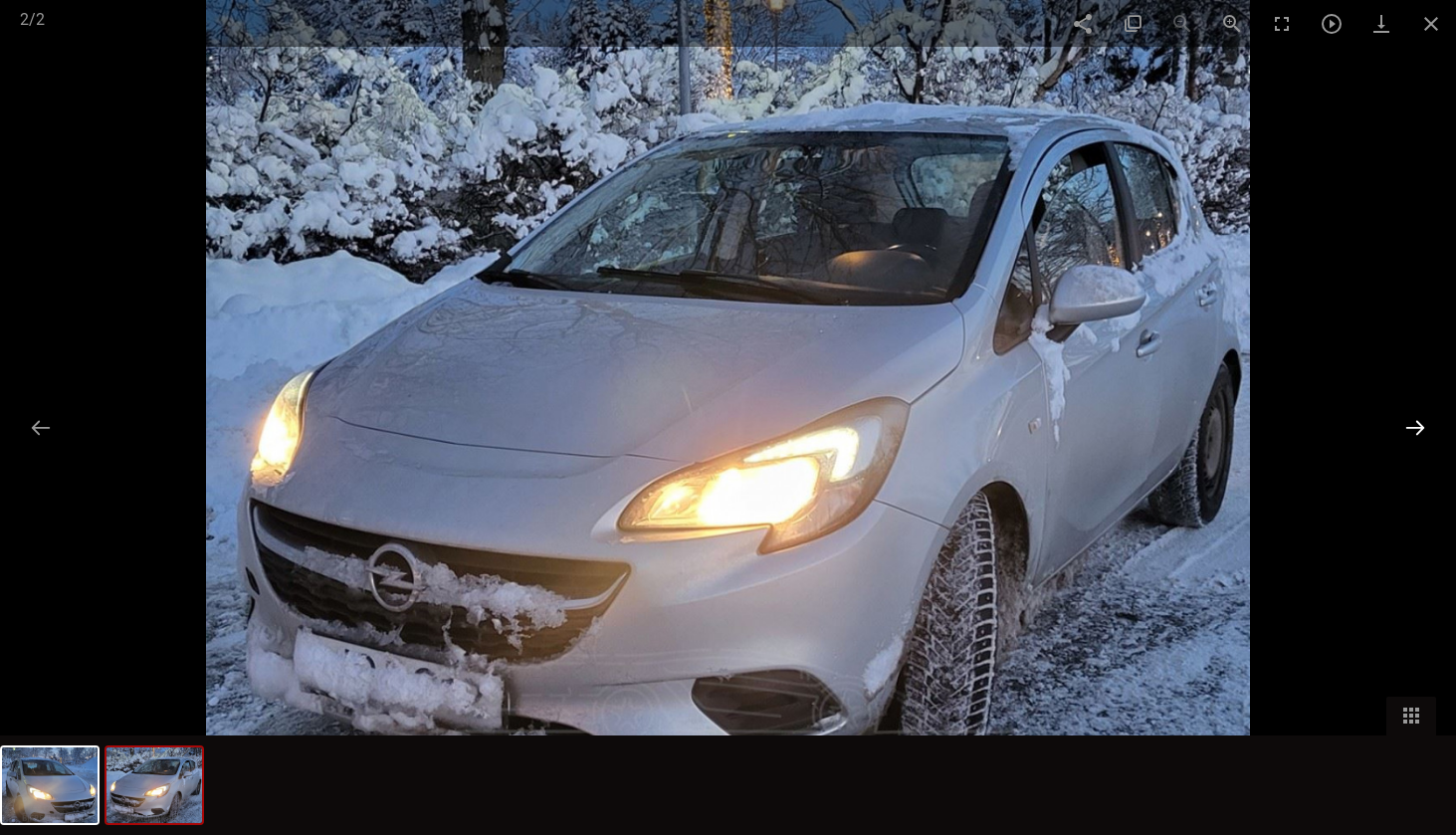 click at bounding box center [1415, 427] 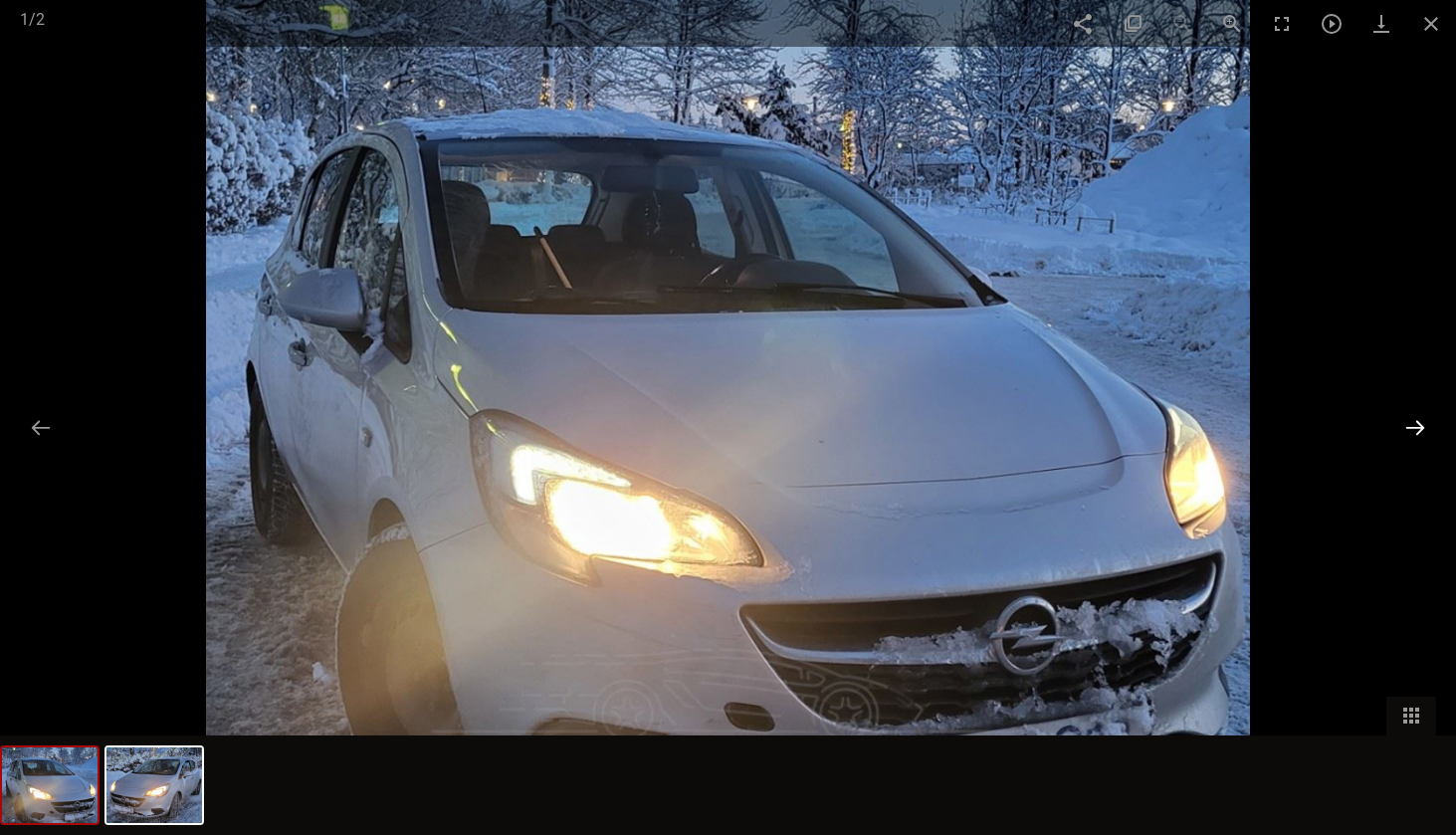 click at bounding box center [1415, 427] 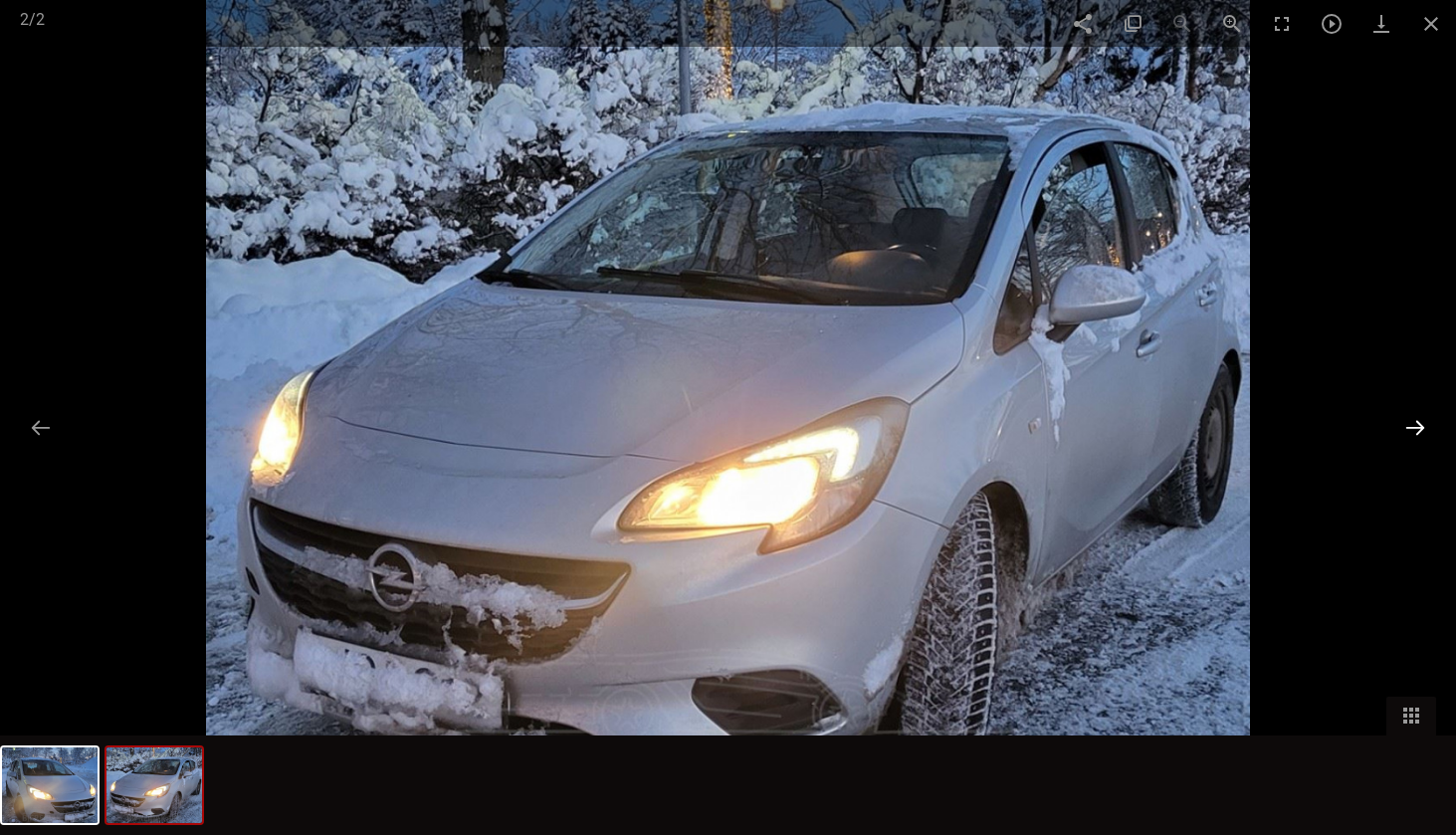click at bounding box center (1415, 427) 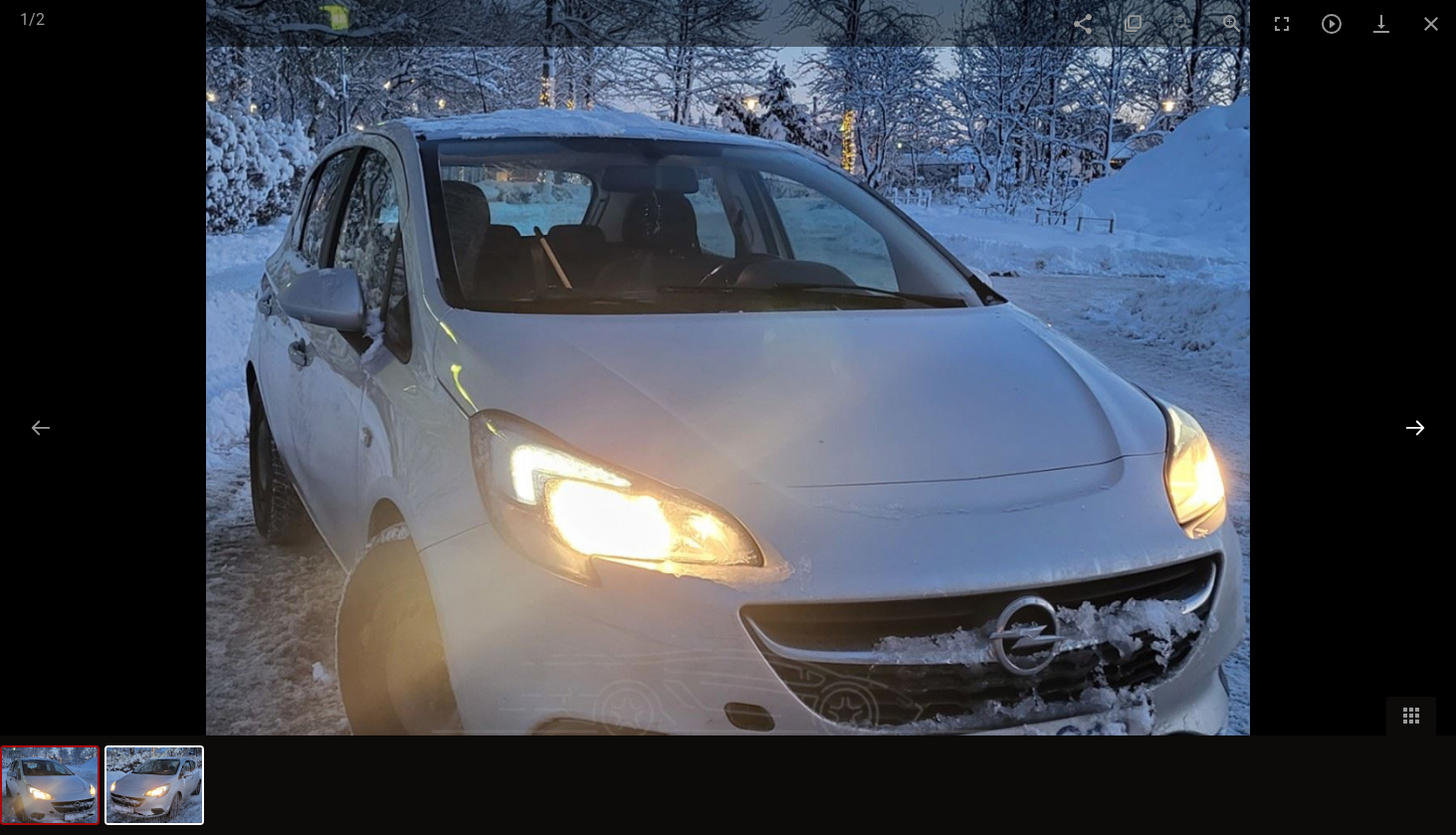 click at bounding box center (1415, 427) 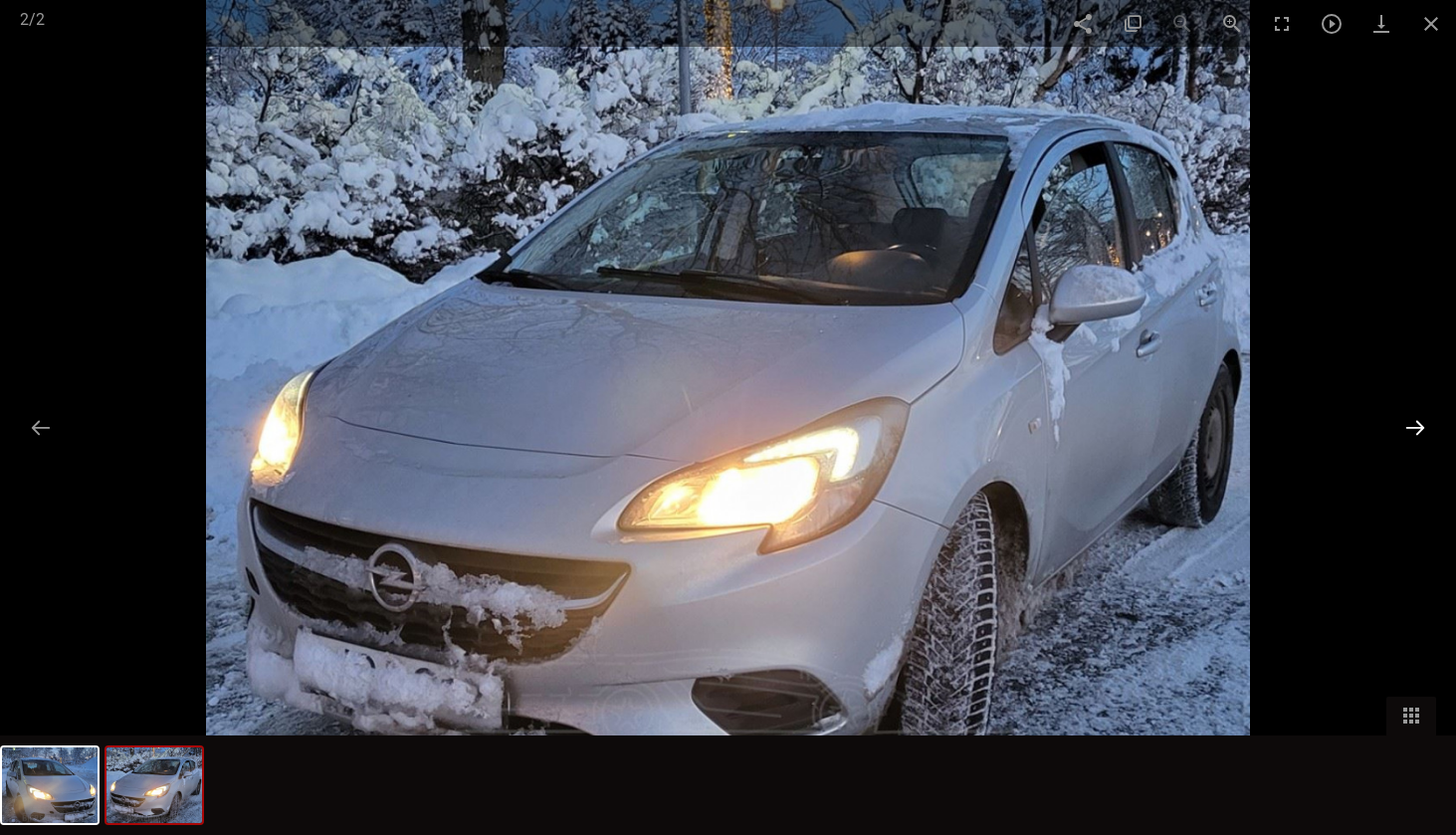 click at bounding box center [1415, 427] 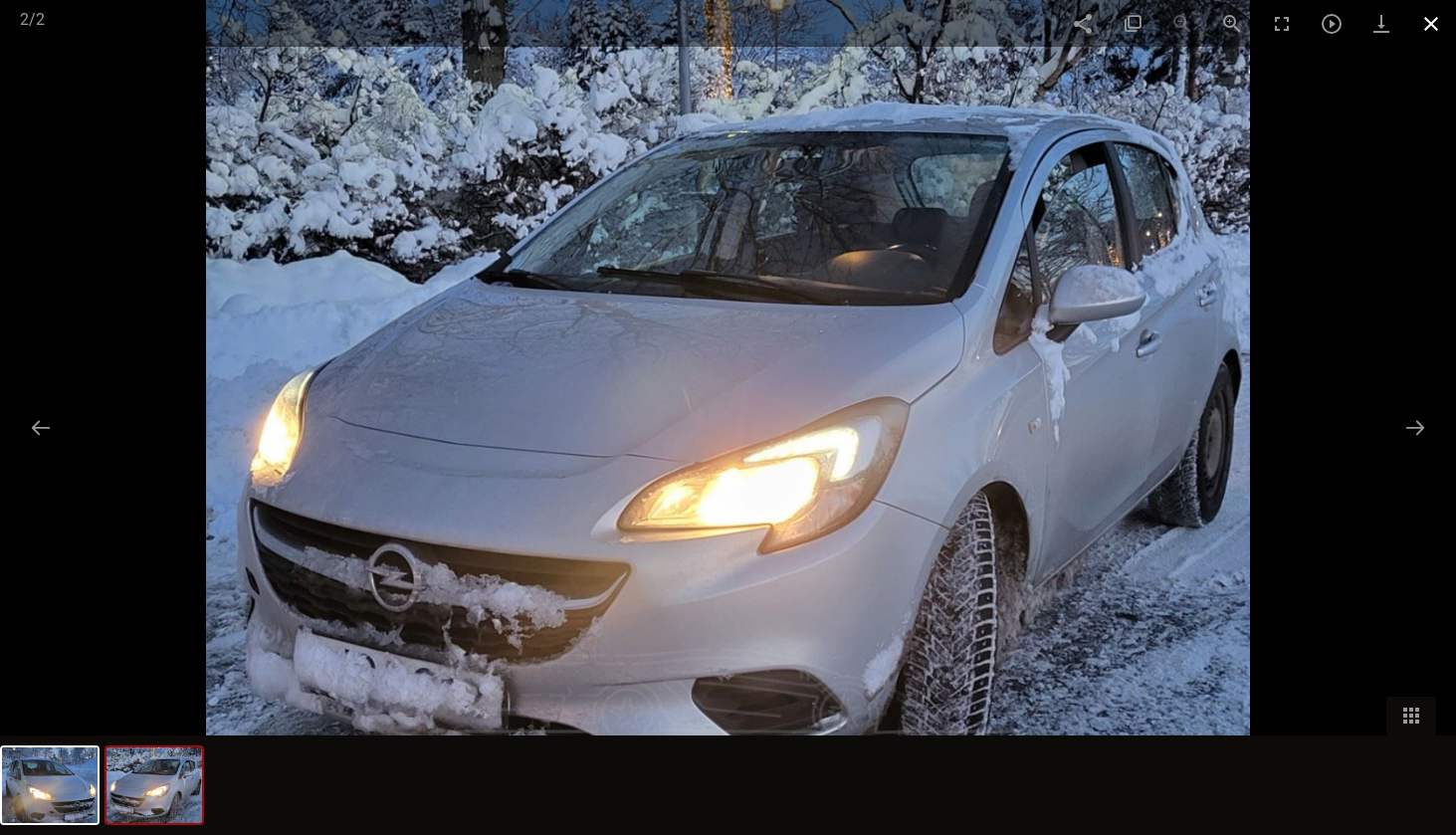 click at bounding box center [1431, 23] 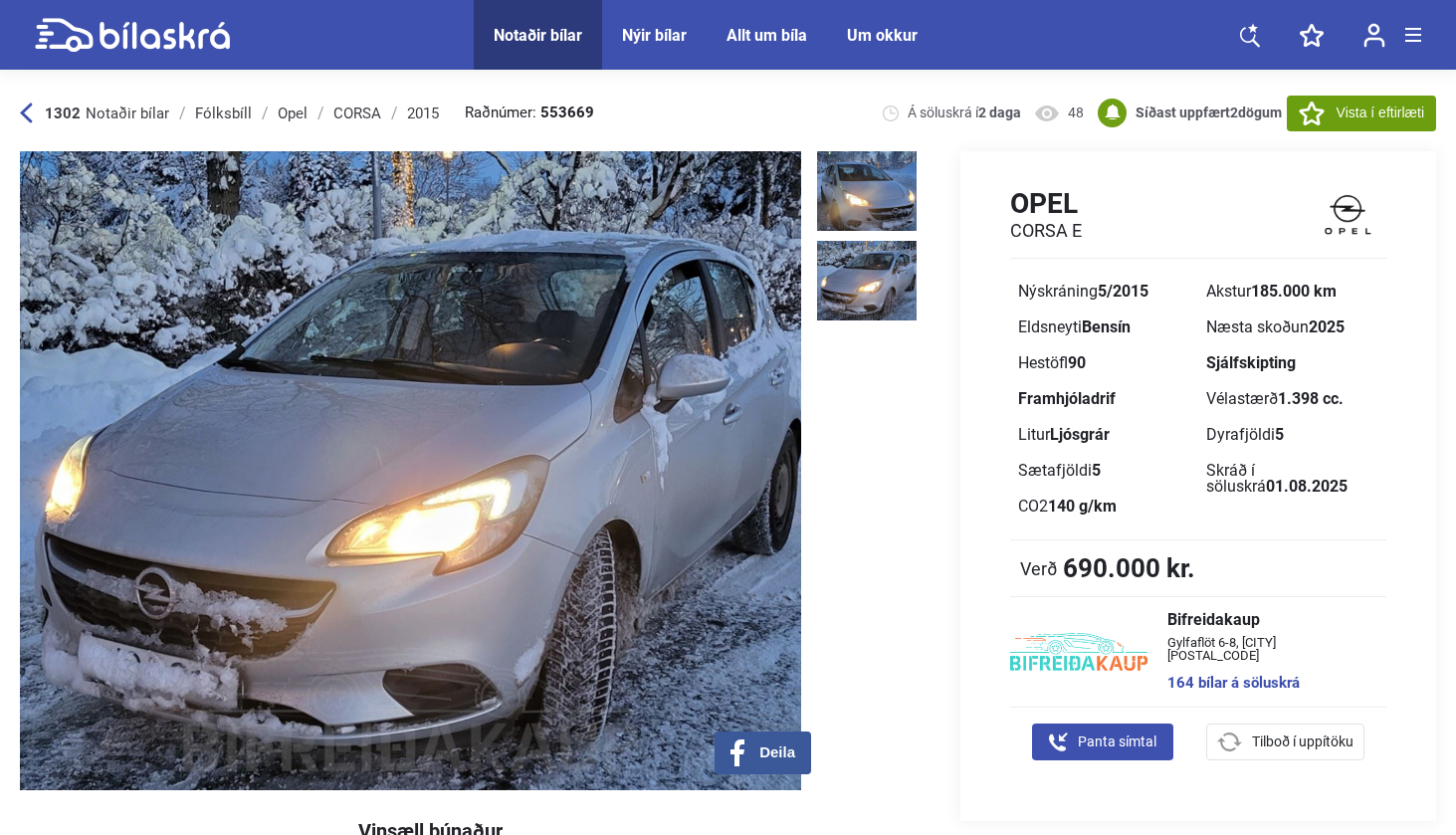 scroll, scrollTop: 0, scrollLeft: 0, axis: both 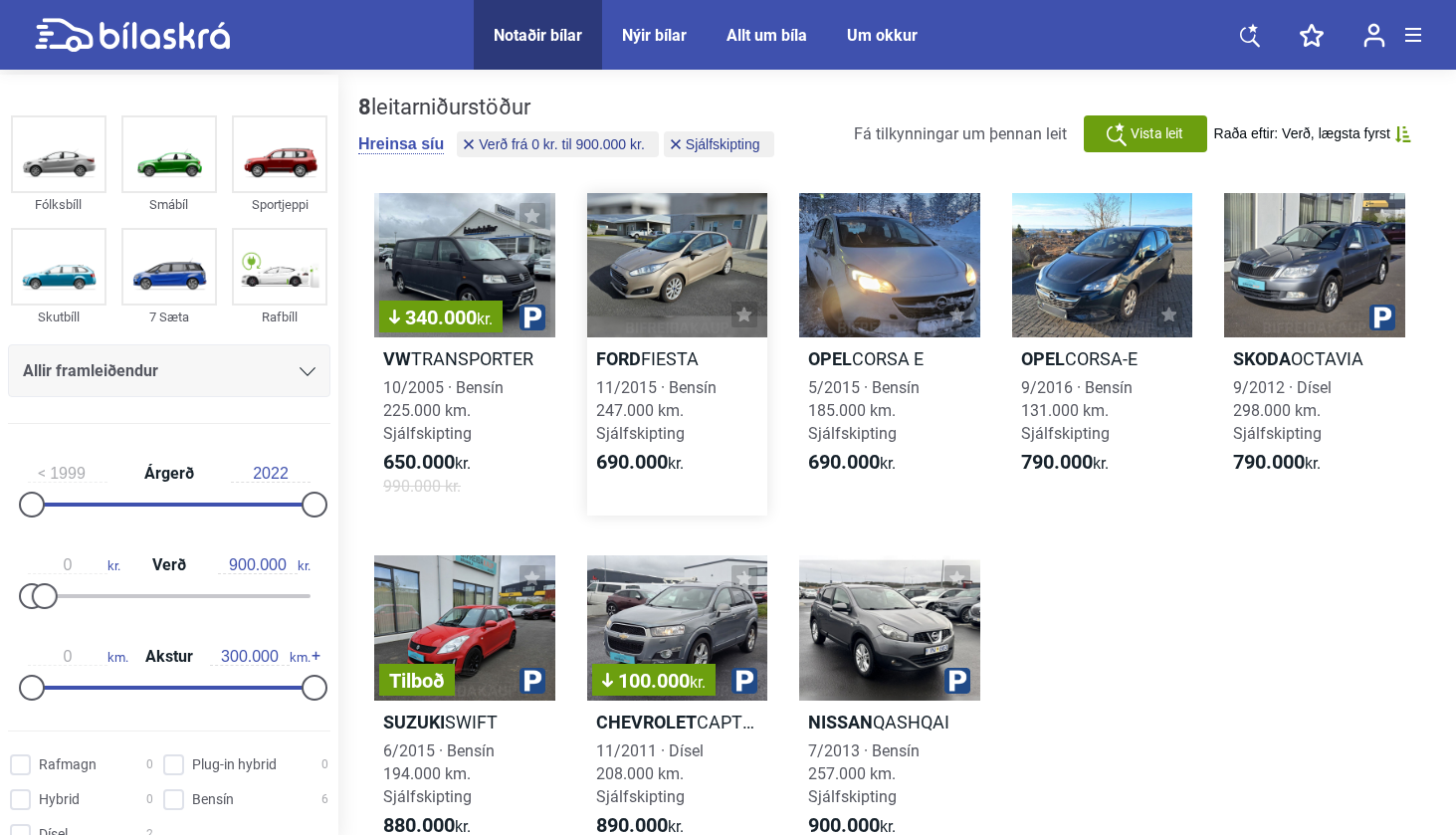 click at bounding box center (678, 265) 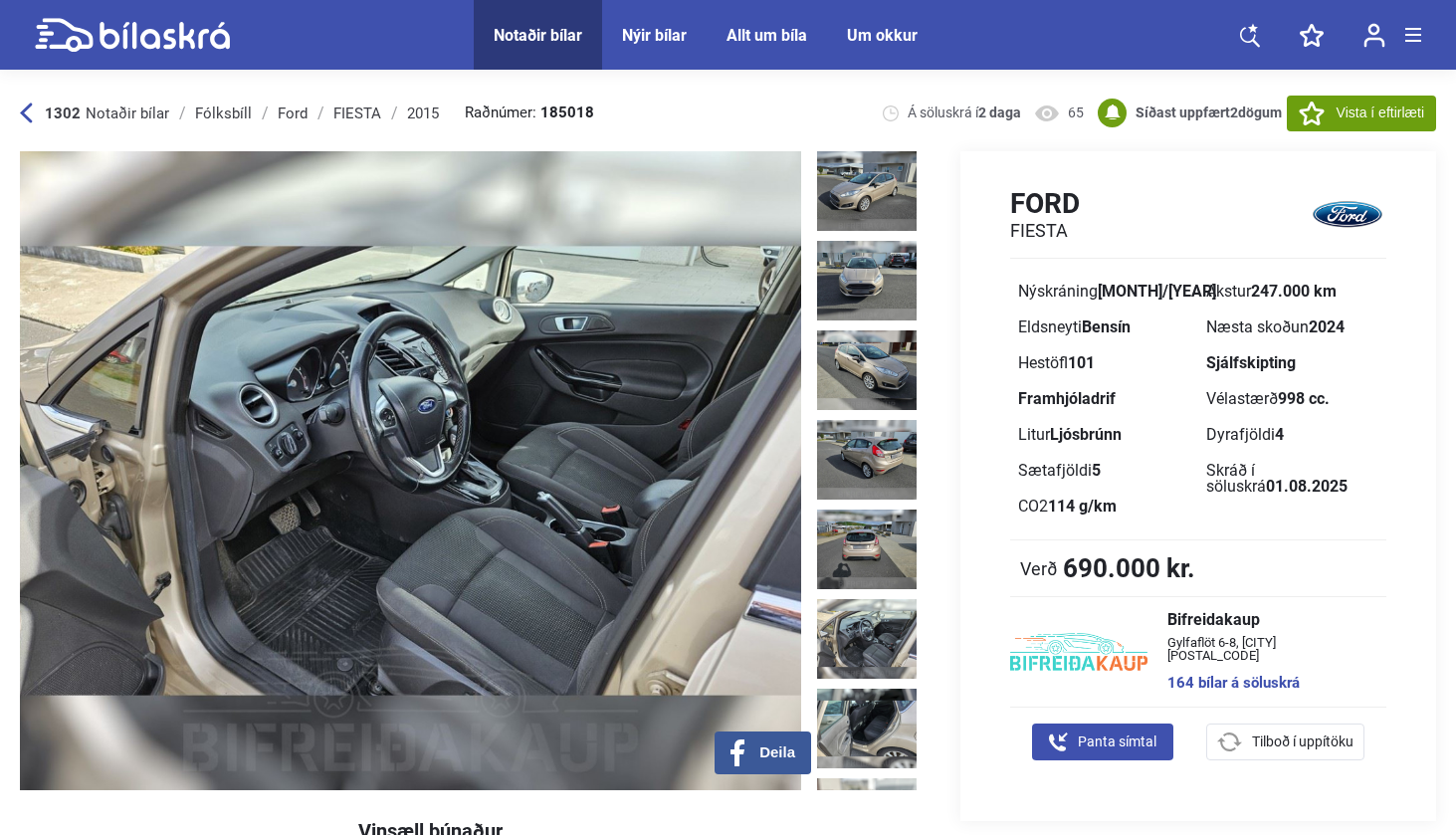 click at bounding box center [867, 639] 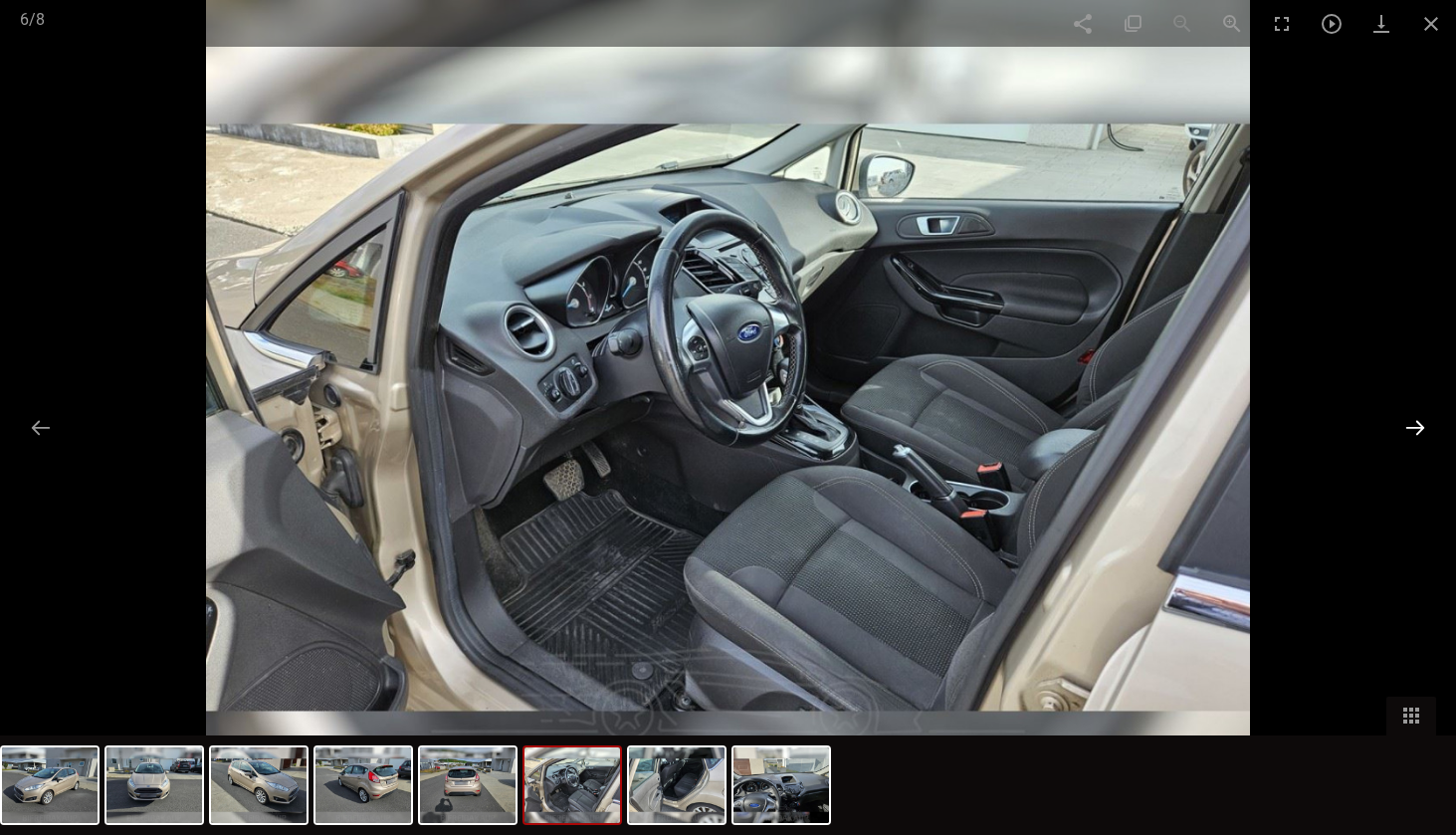 click at bounding box center (1415, 427) 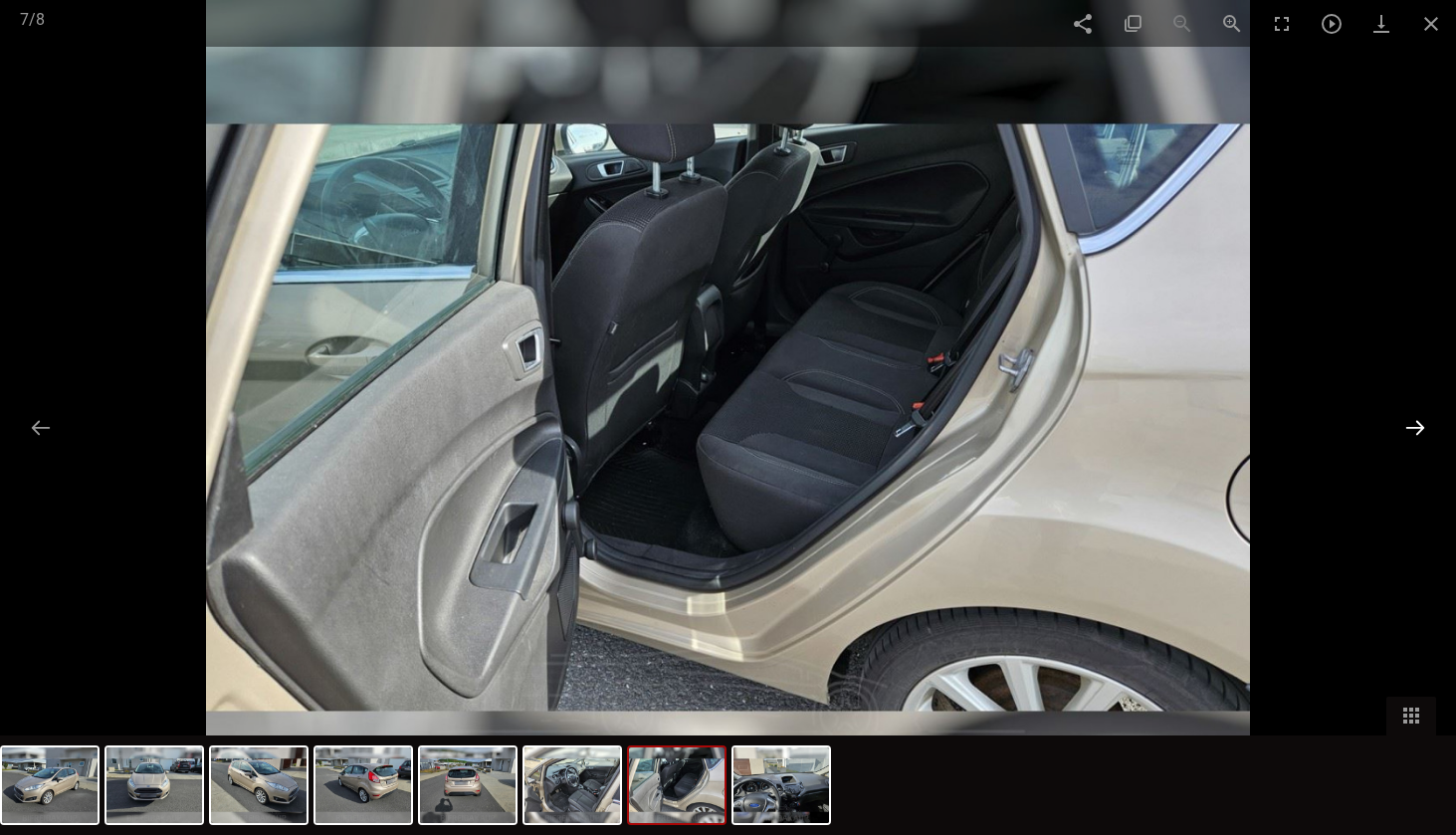 click at bounding box center [1415, 427] 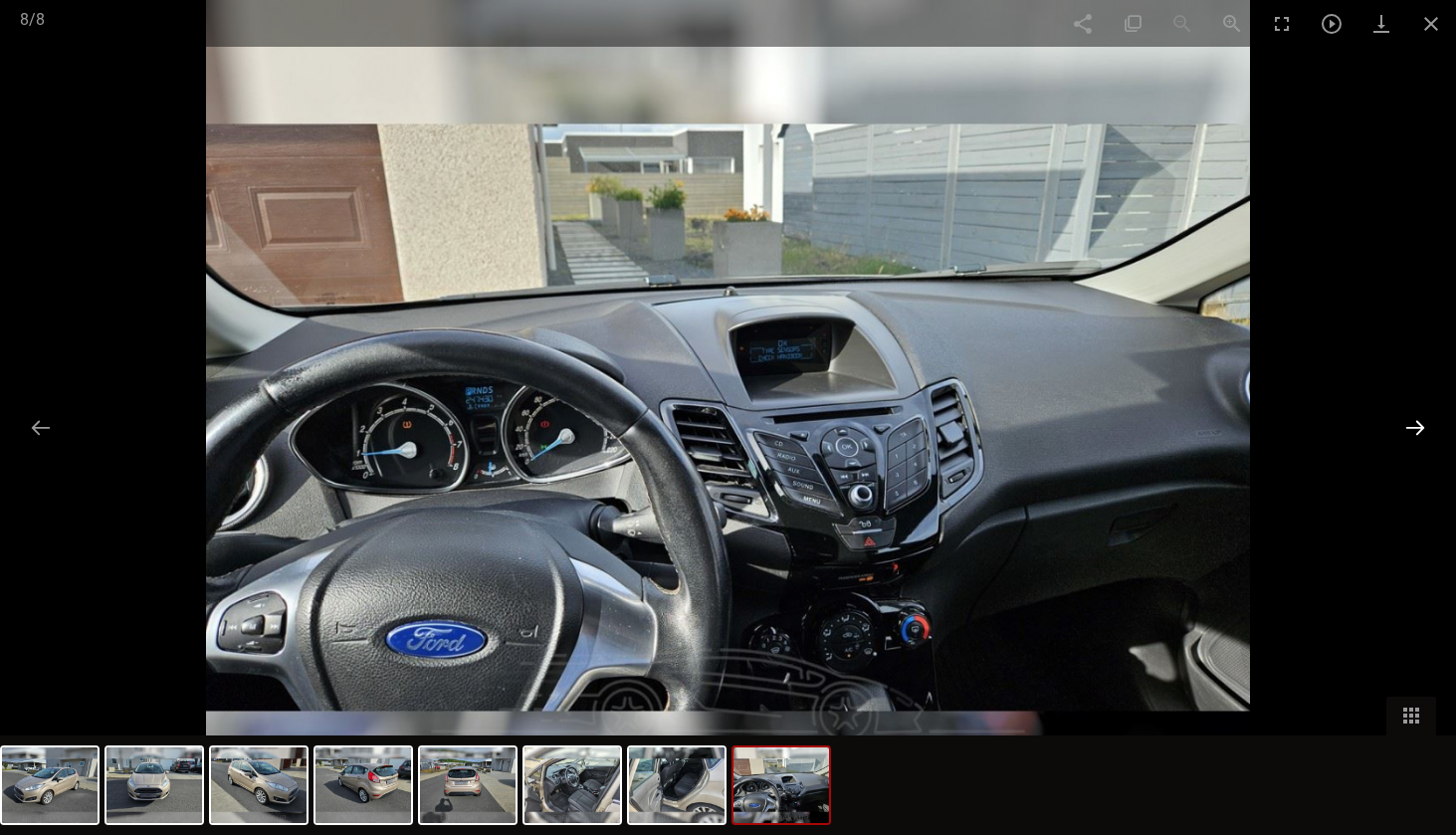 click at bounding box center [1415, 427] 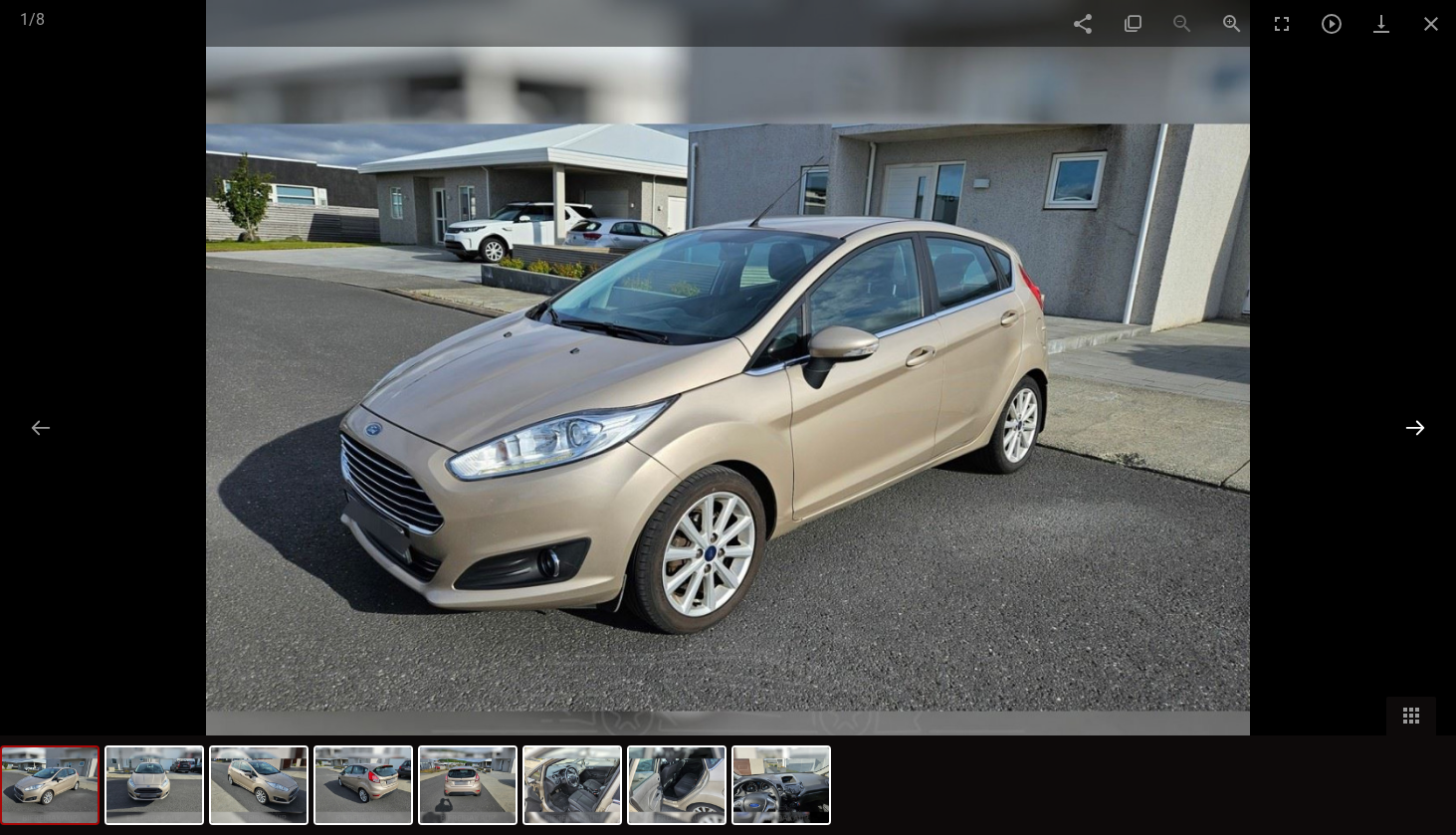 click at bounding box center (1415, 427) 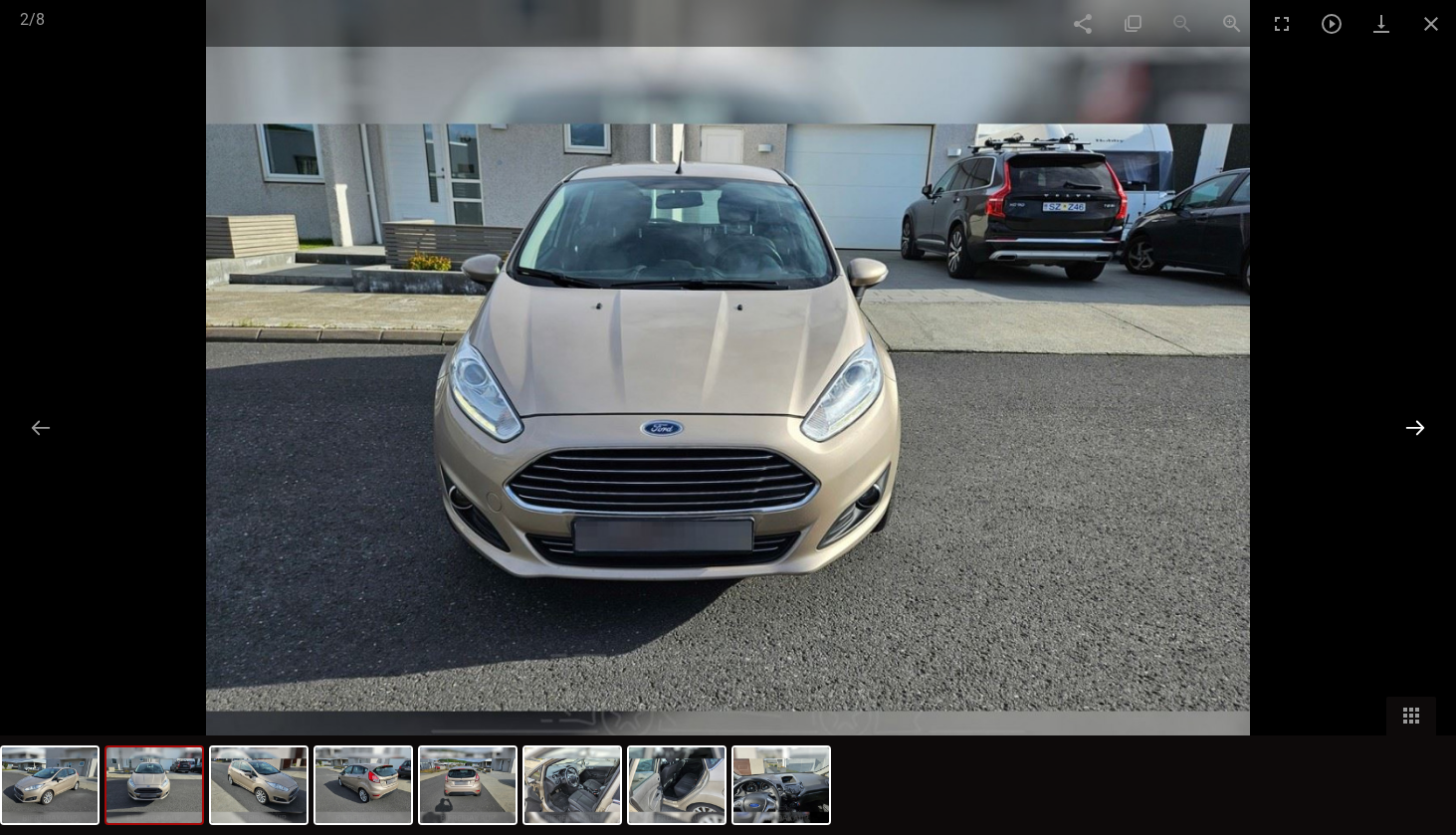 click at bounding box center (1415, 427) 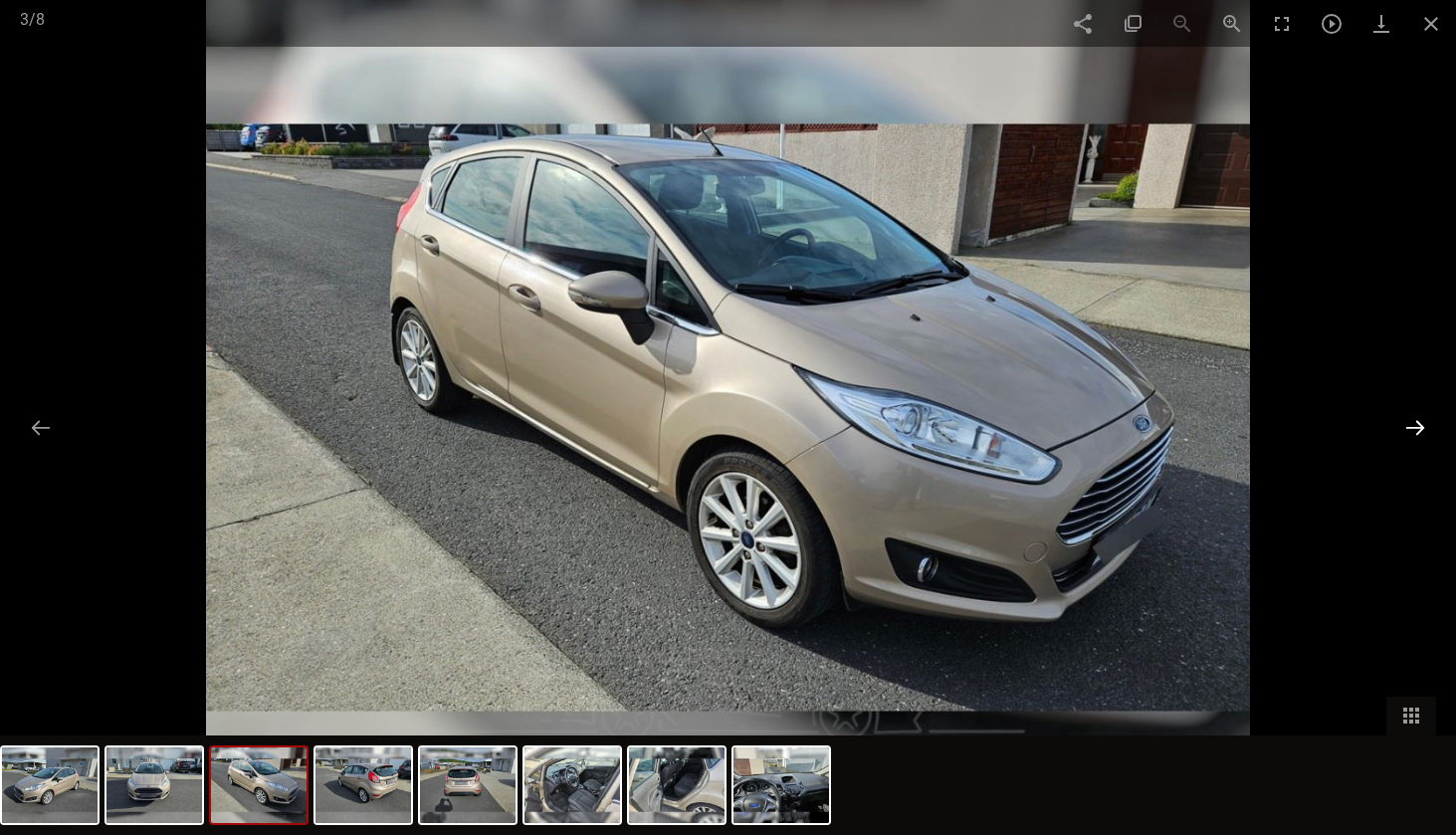 click at bounding box center (1415, 427) 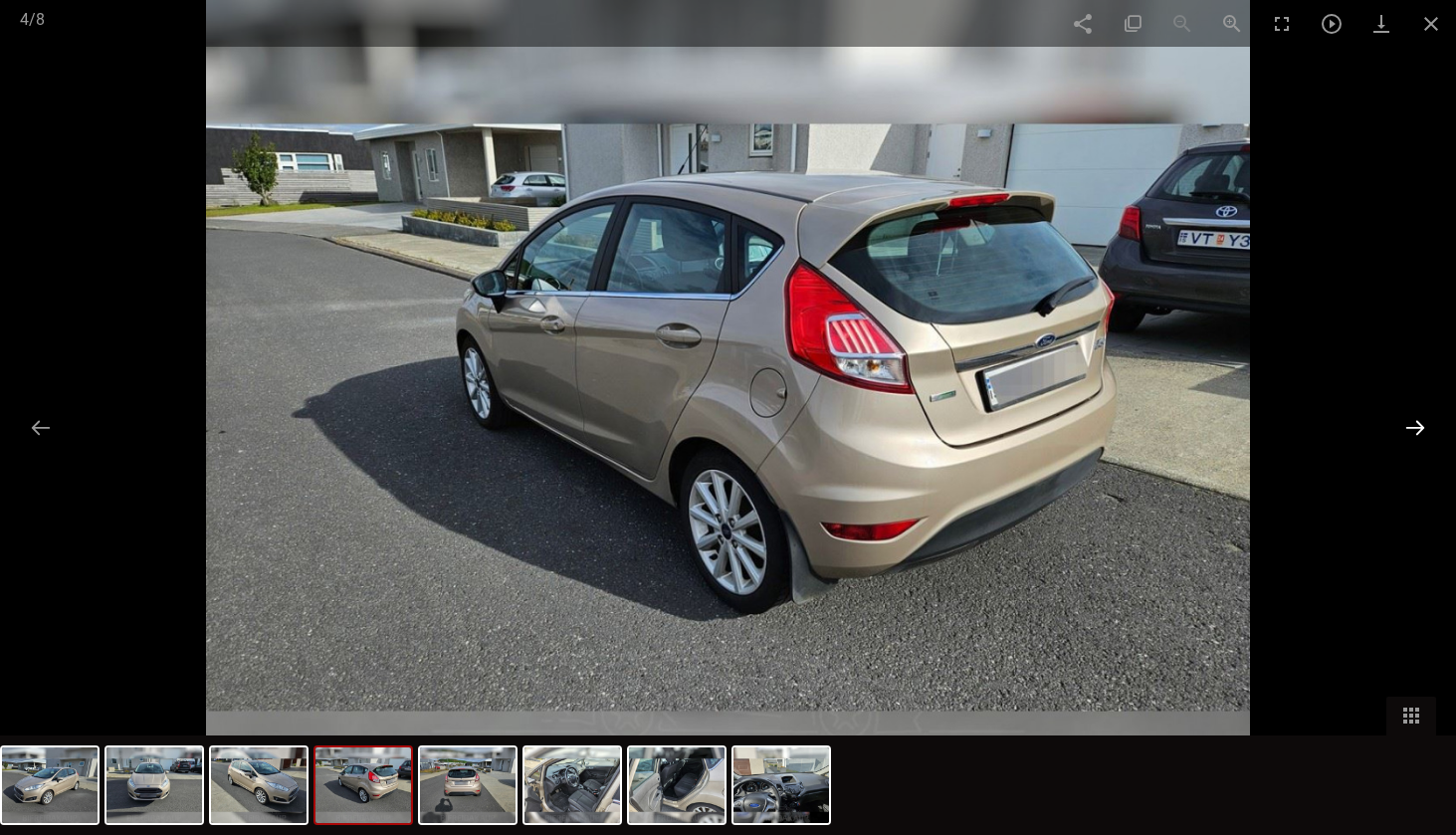 click at bounding box center (1415, 427) 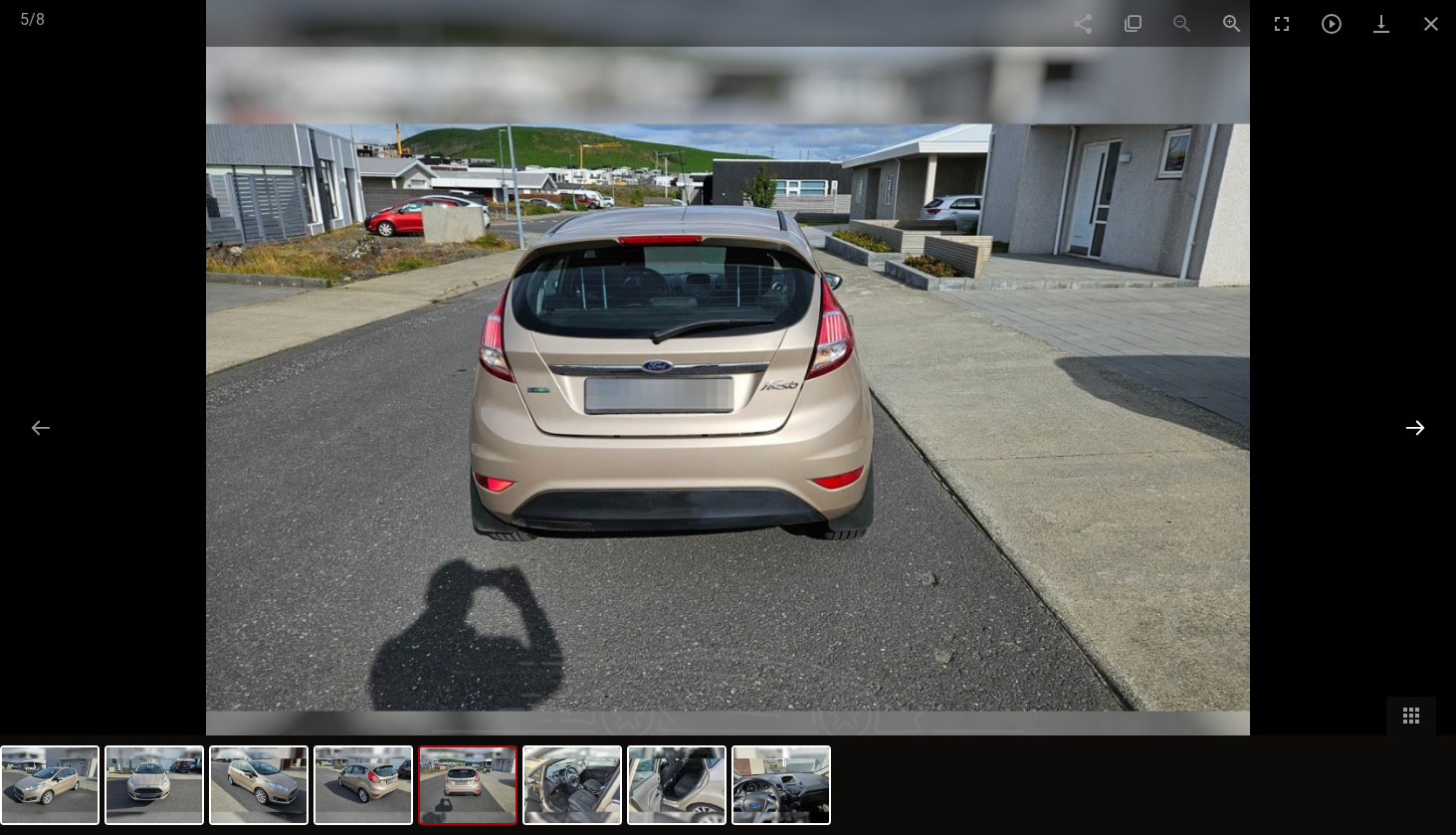 click at bounding box center (1415, 427) 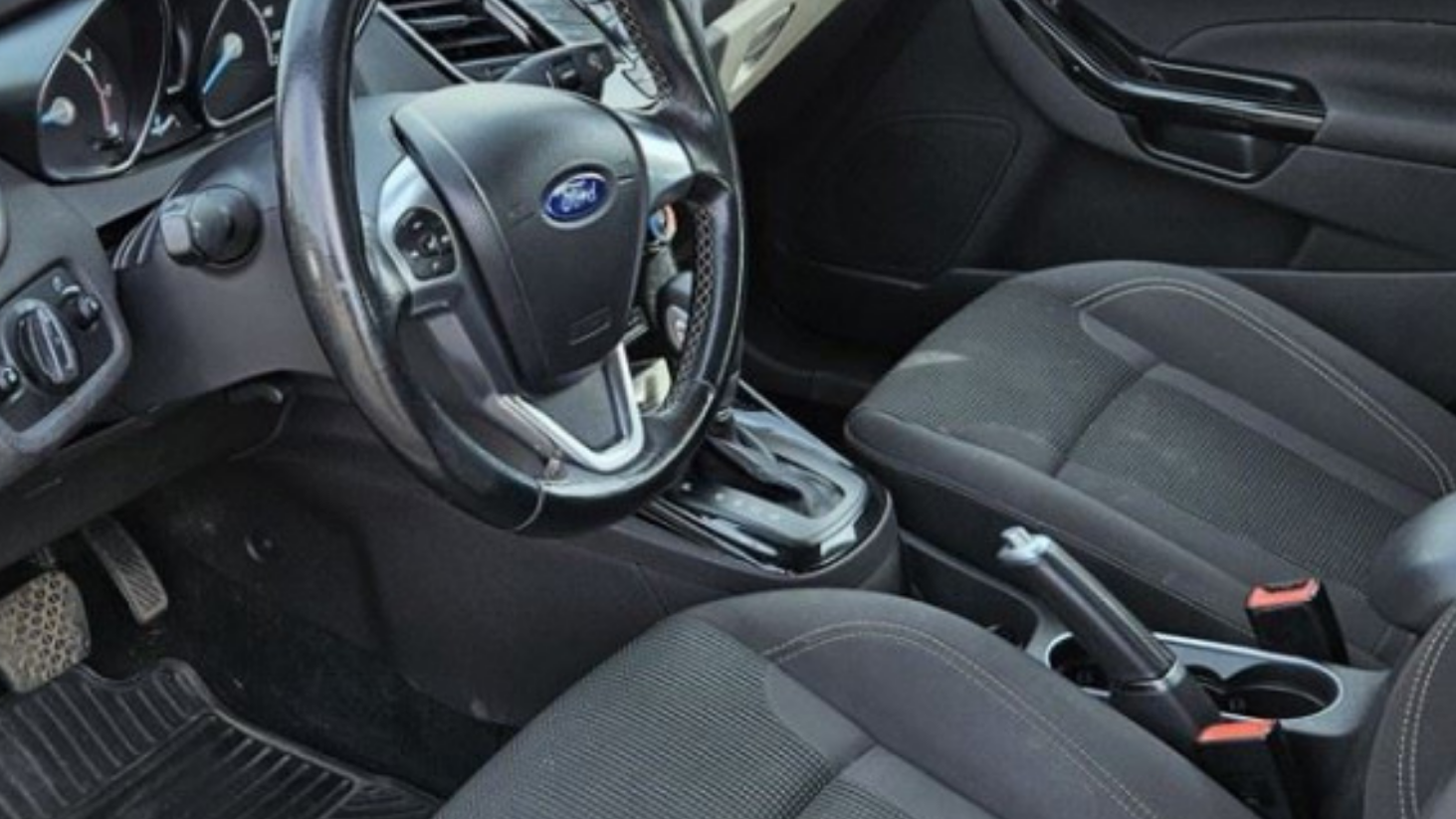 scroll, scrollTop: 65, scrollLeft: 0, axis: vertical 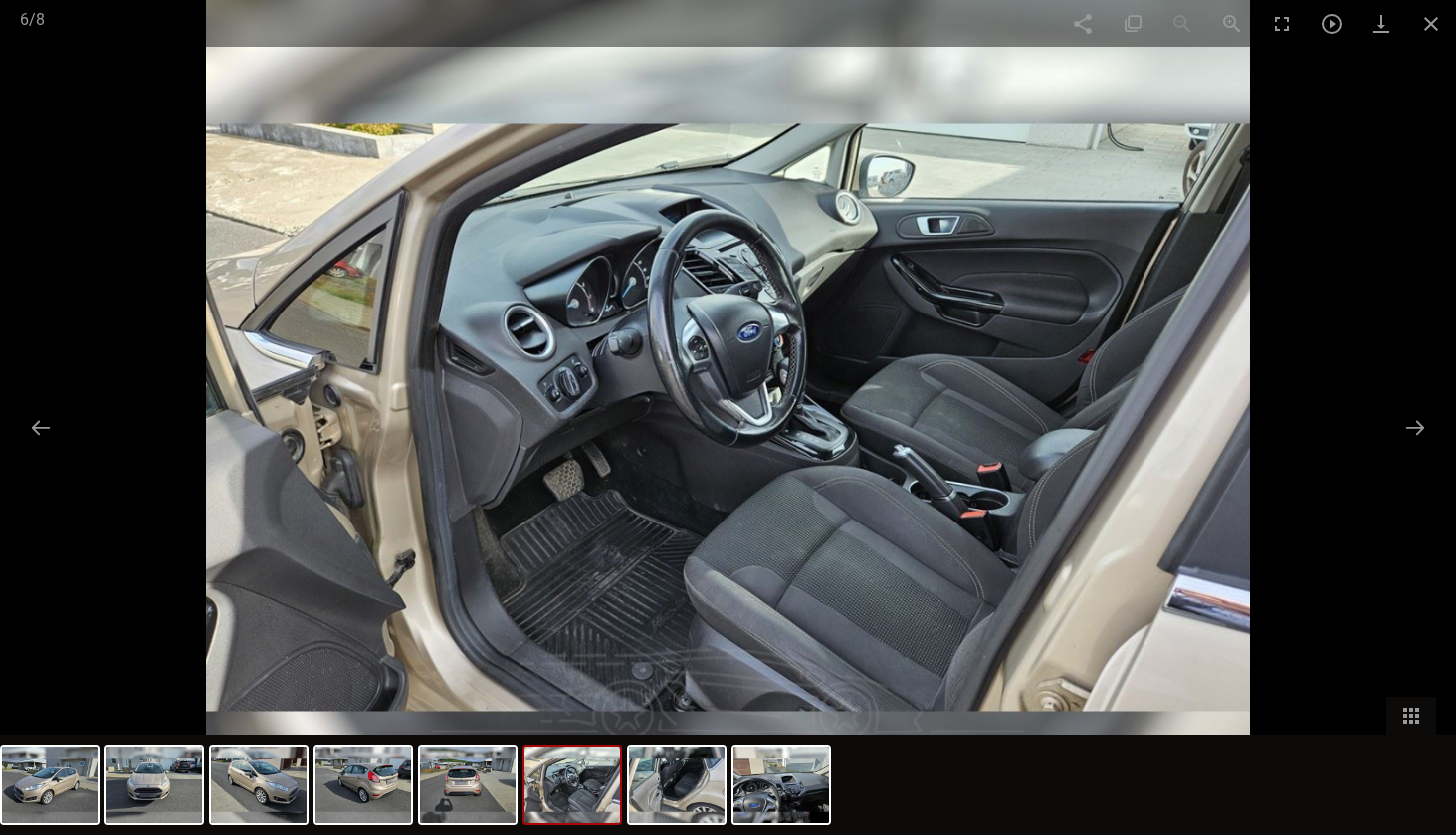 type on "20.000.000" 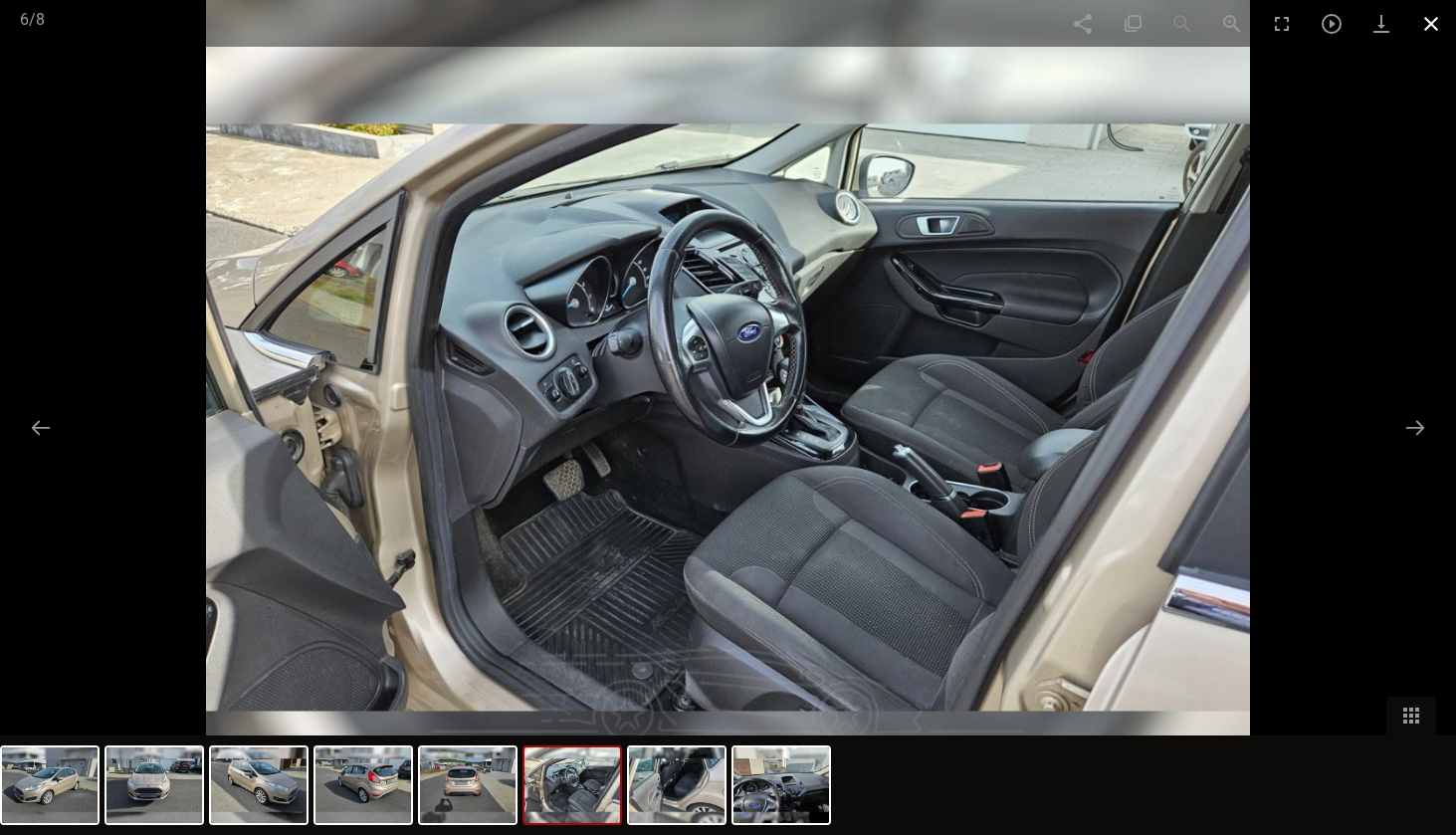 click at bounding box center [1431, 23] 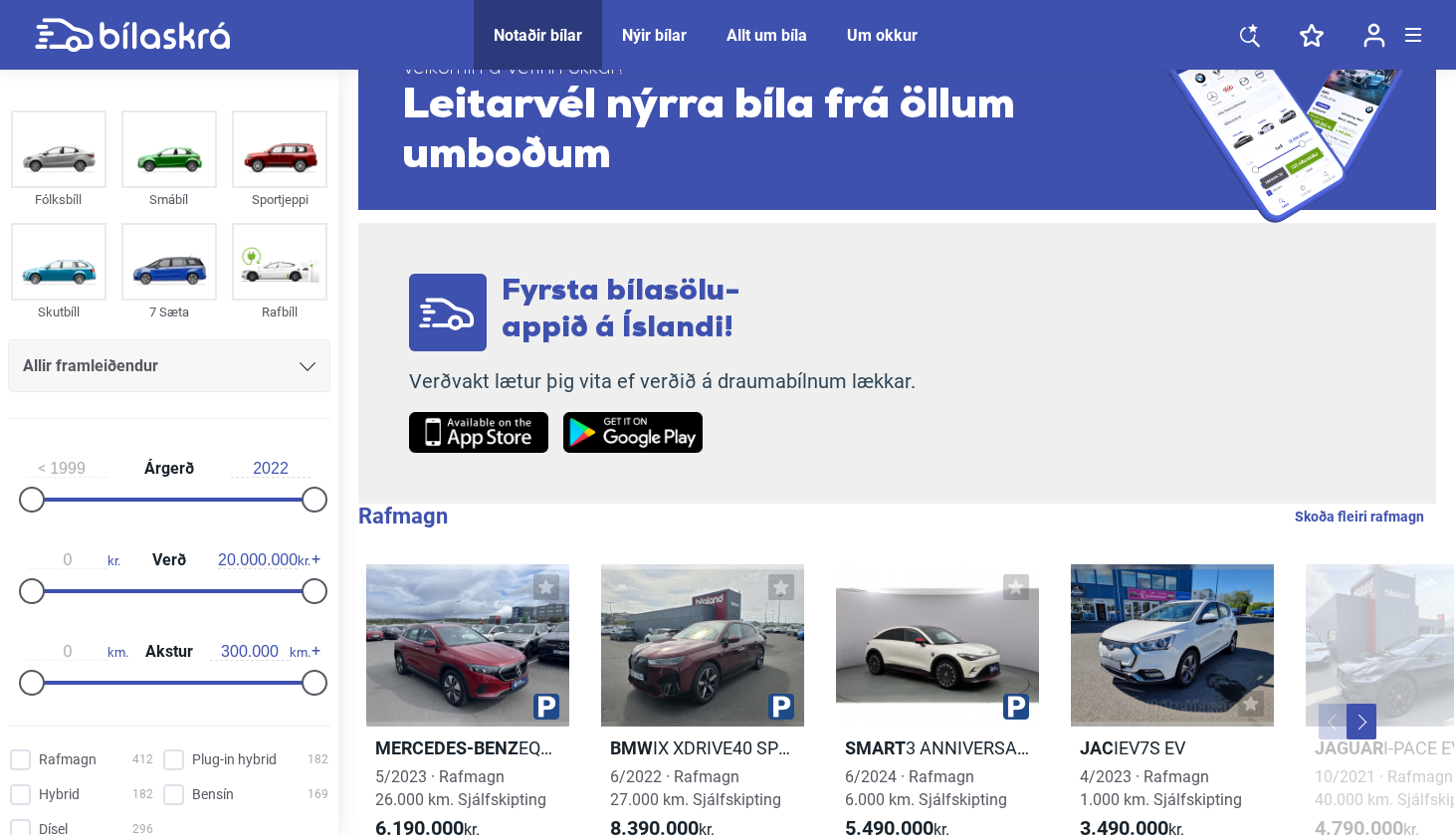 scroll, scrollTop: 87, scrollLeft: 0, axis: vertical 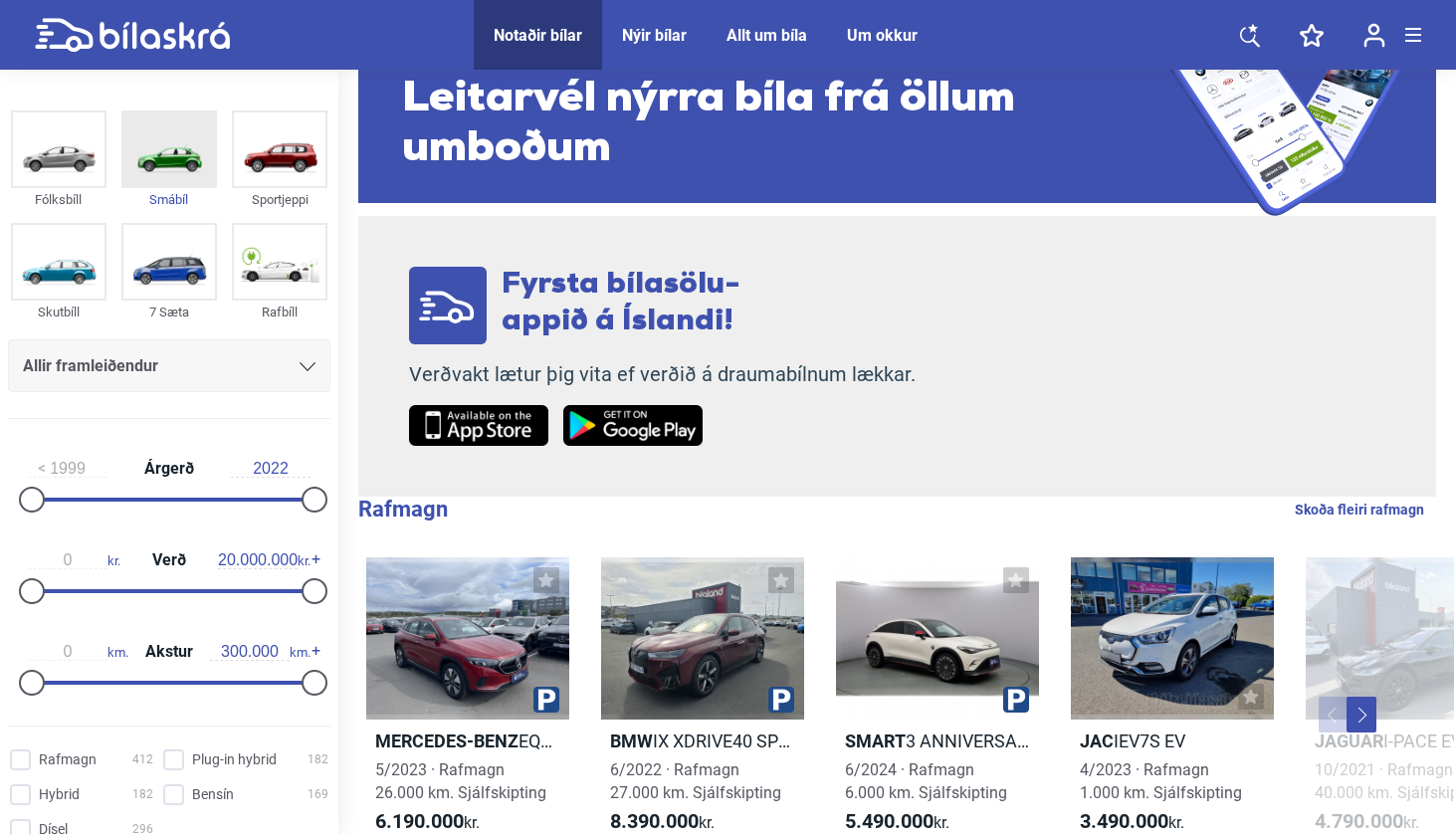 click at bounding box center (169, 149) 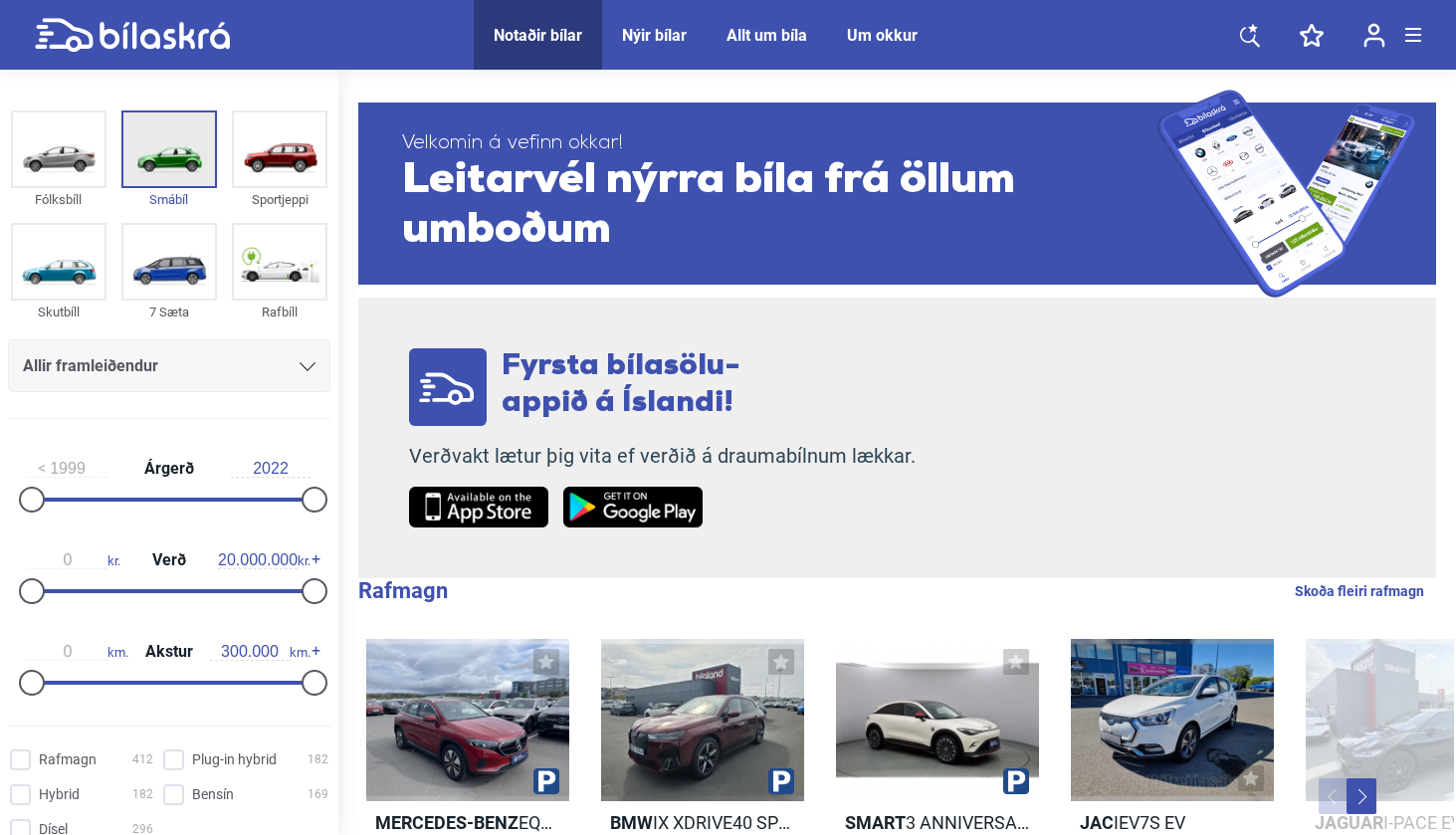 scroll, scrollTop: 0, scrollLeft: 0, axis: both 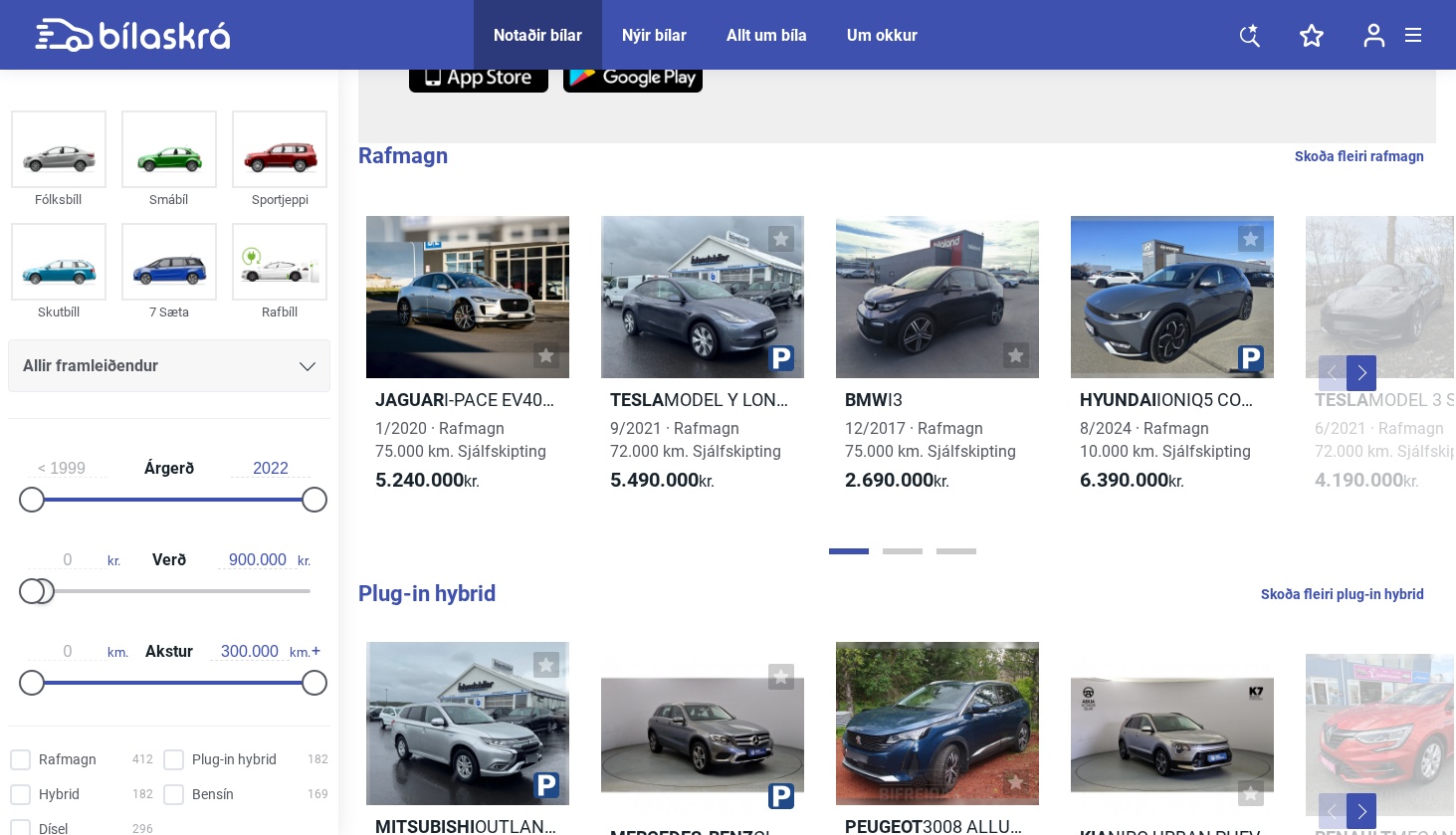 drag, startPoint x: 304, startPoint y: 588, endPoint x: 41, endPoint y: 587, distance: 263.0019 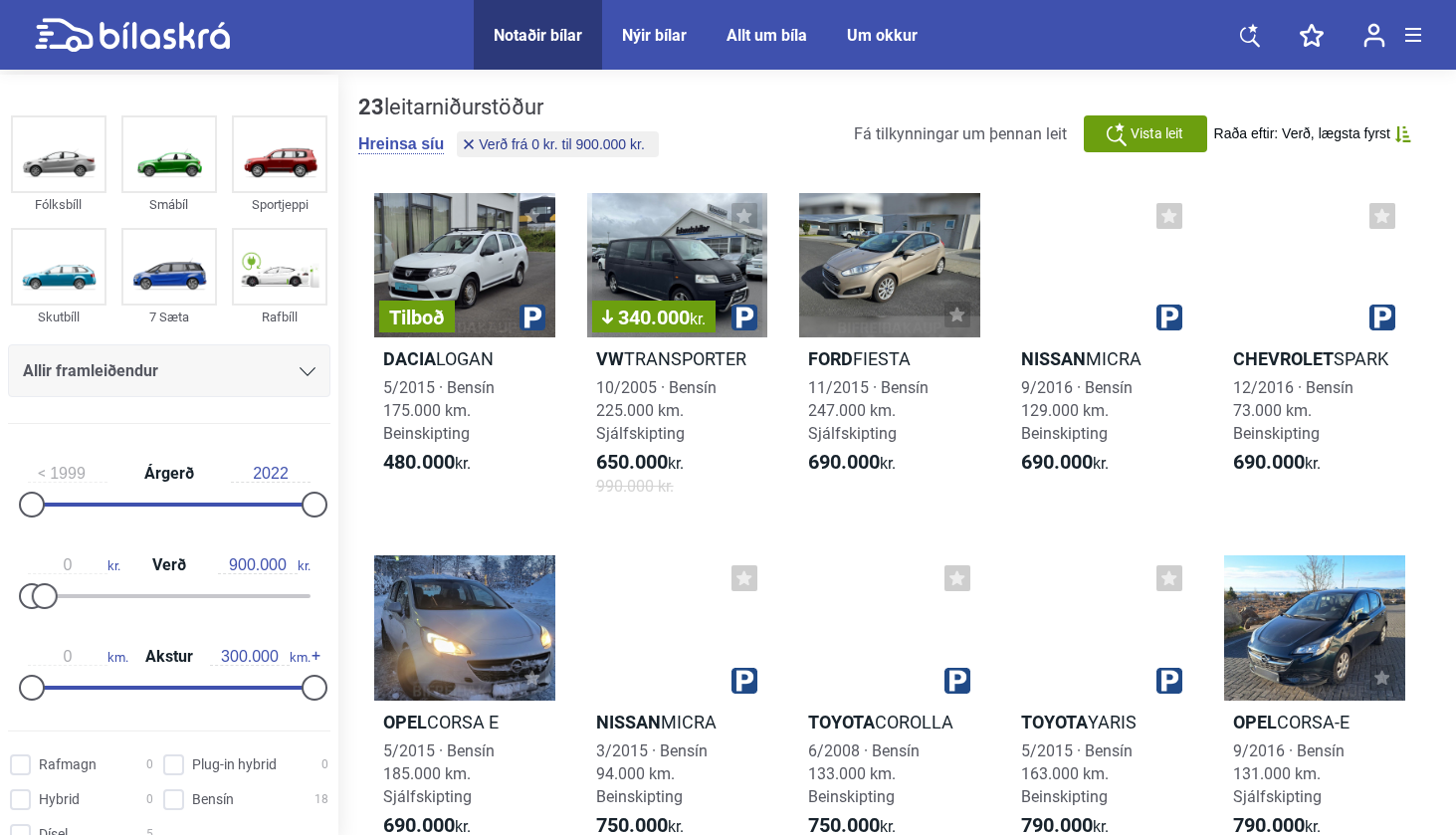 scroll, scrollTop: 0, scrollLeft: 0, axis: both 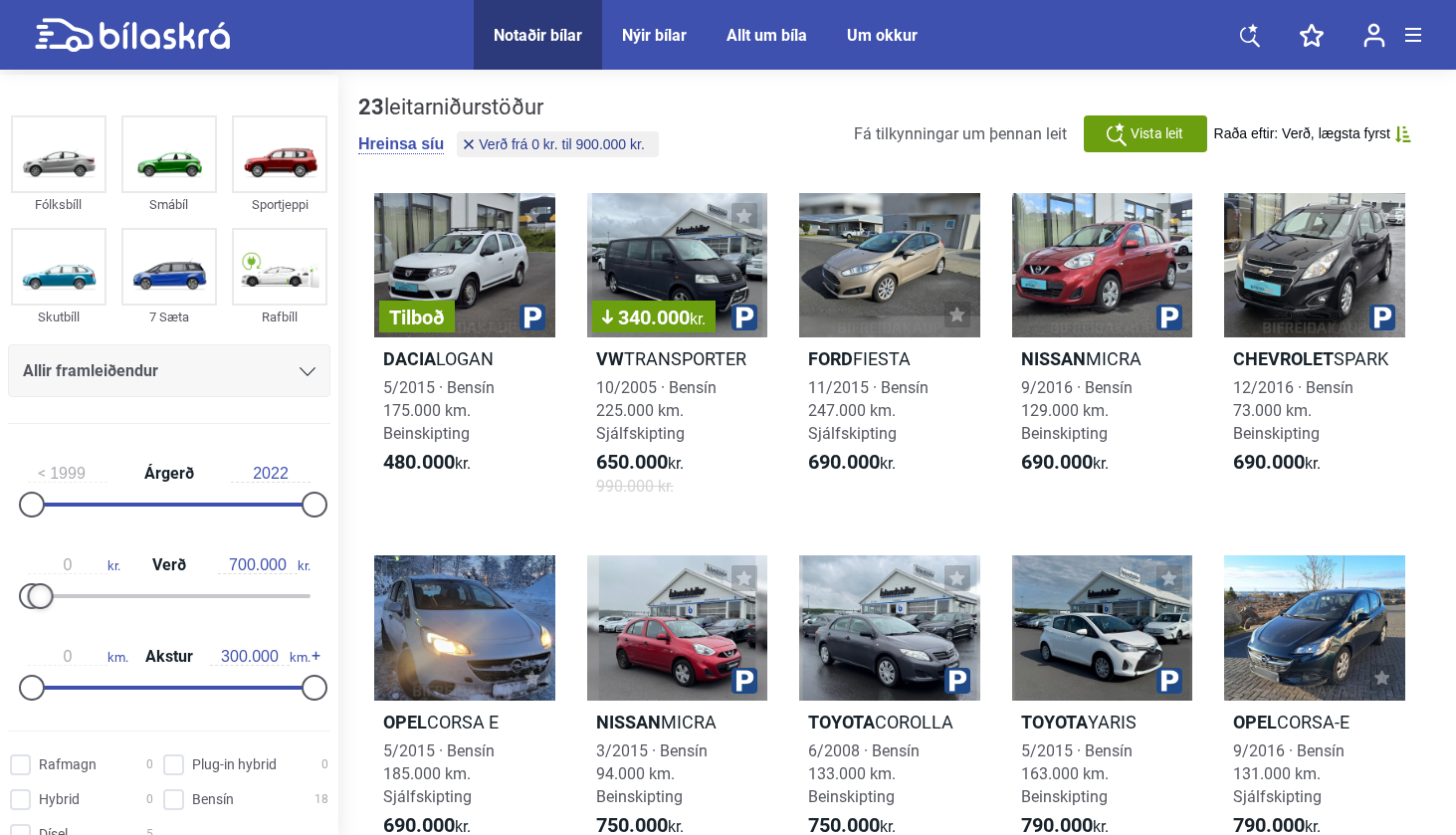 type on "800.000" 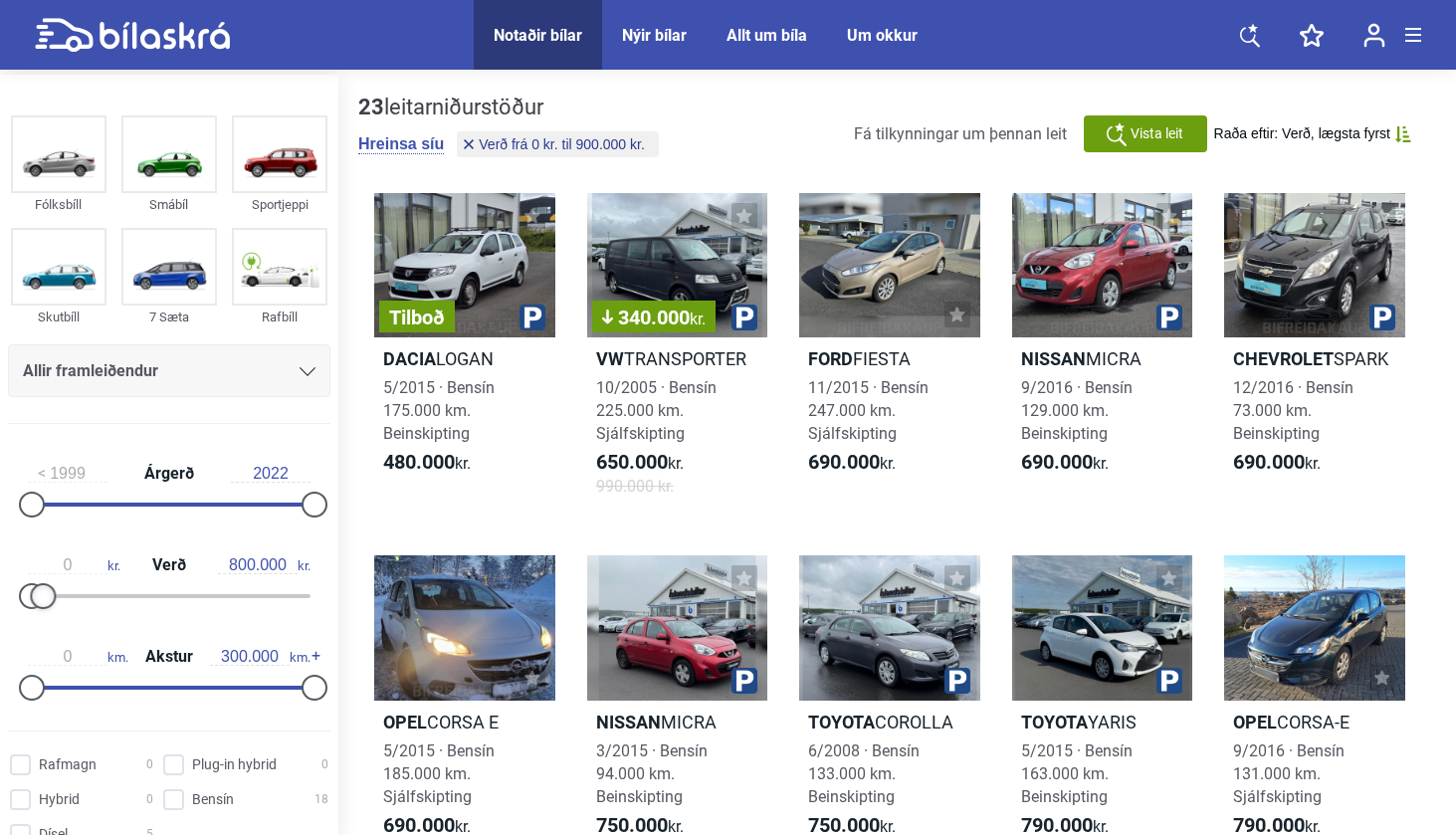 click at bounding box center (43, 596) 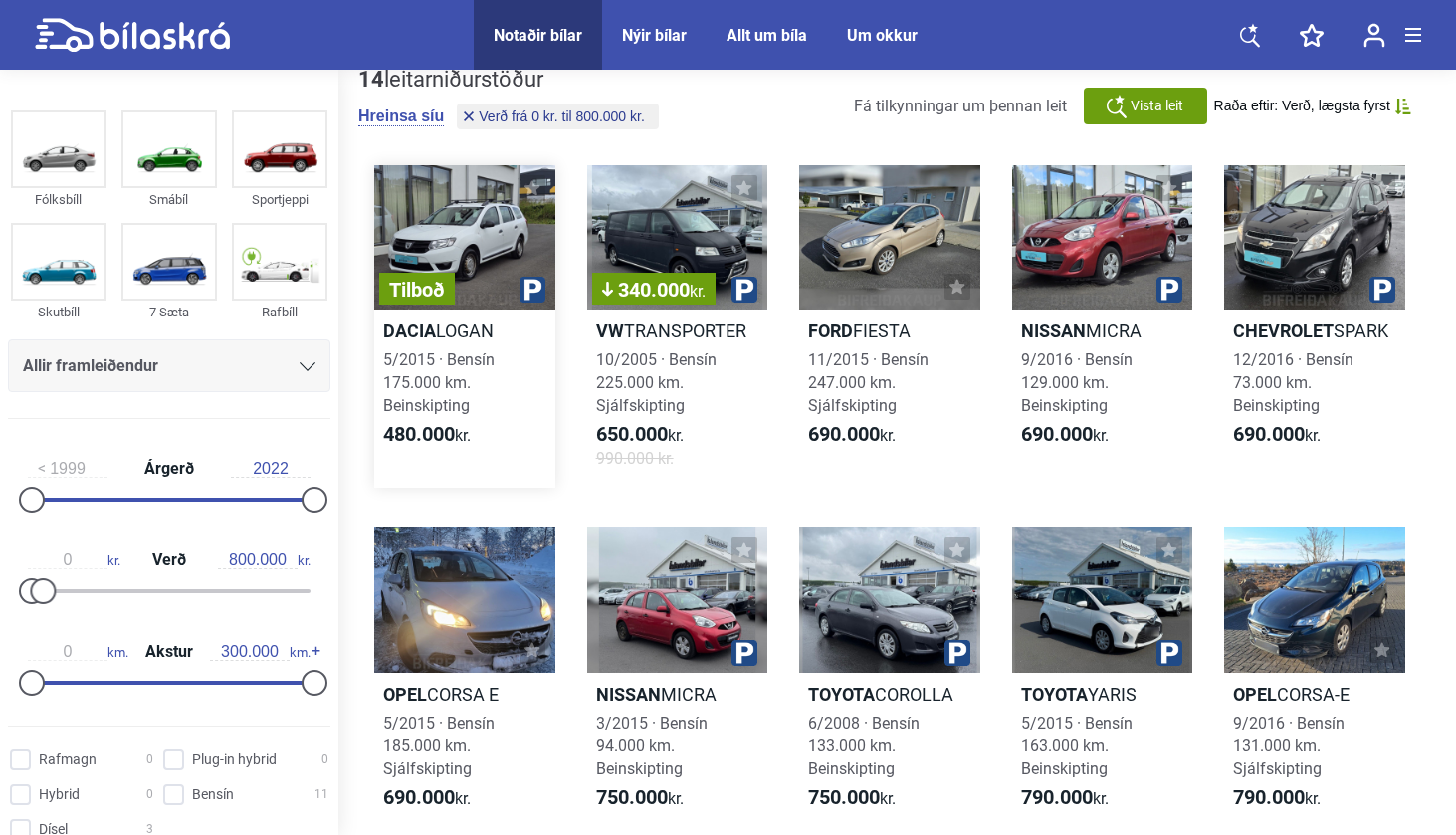 scroll, scrollTop: 49, scrollLeft: 0, axis: vertical 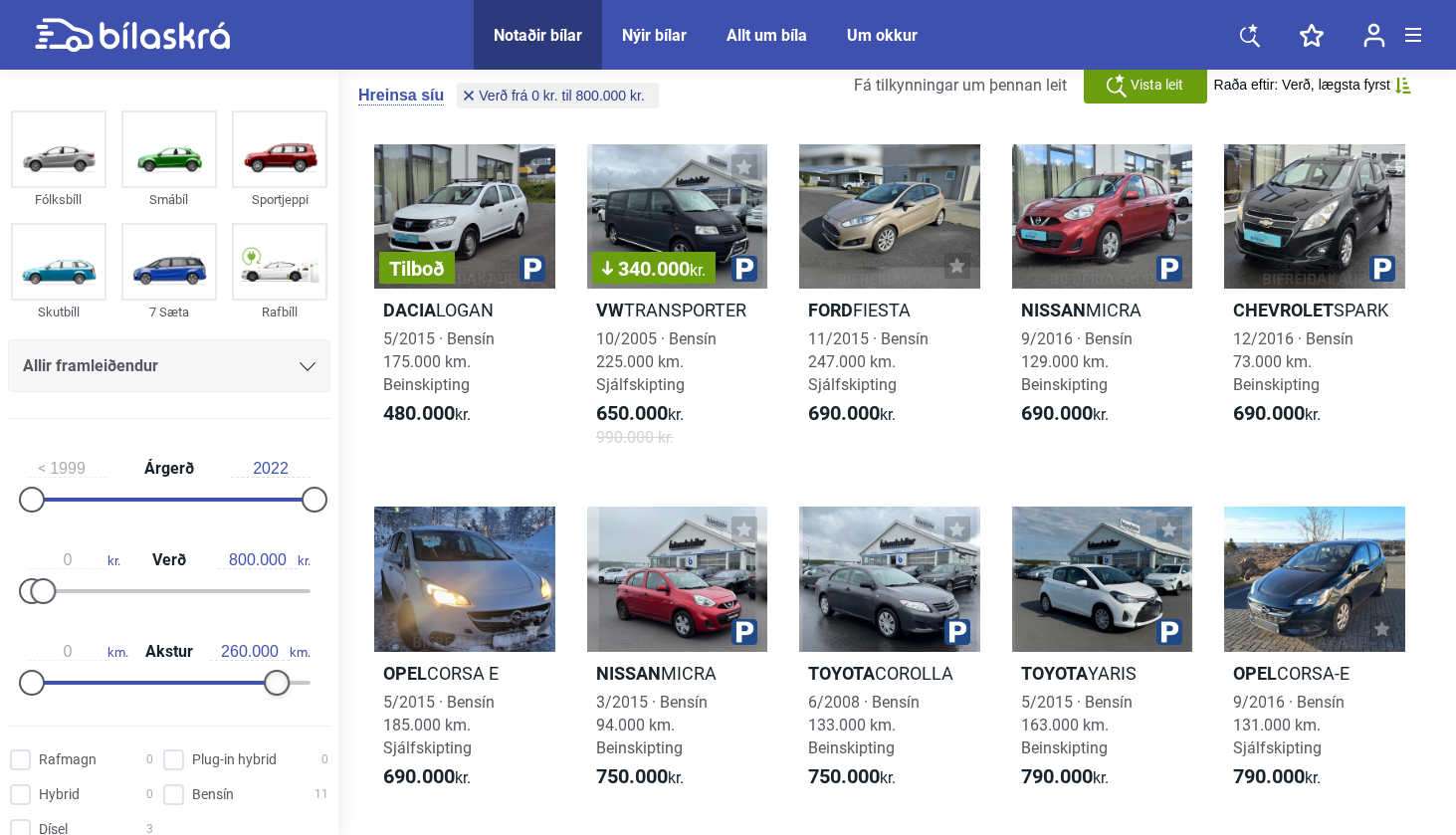 type on "270.000" 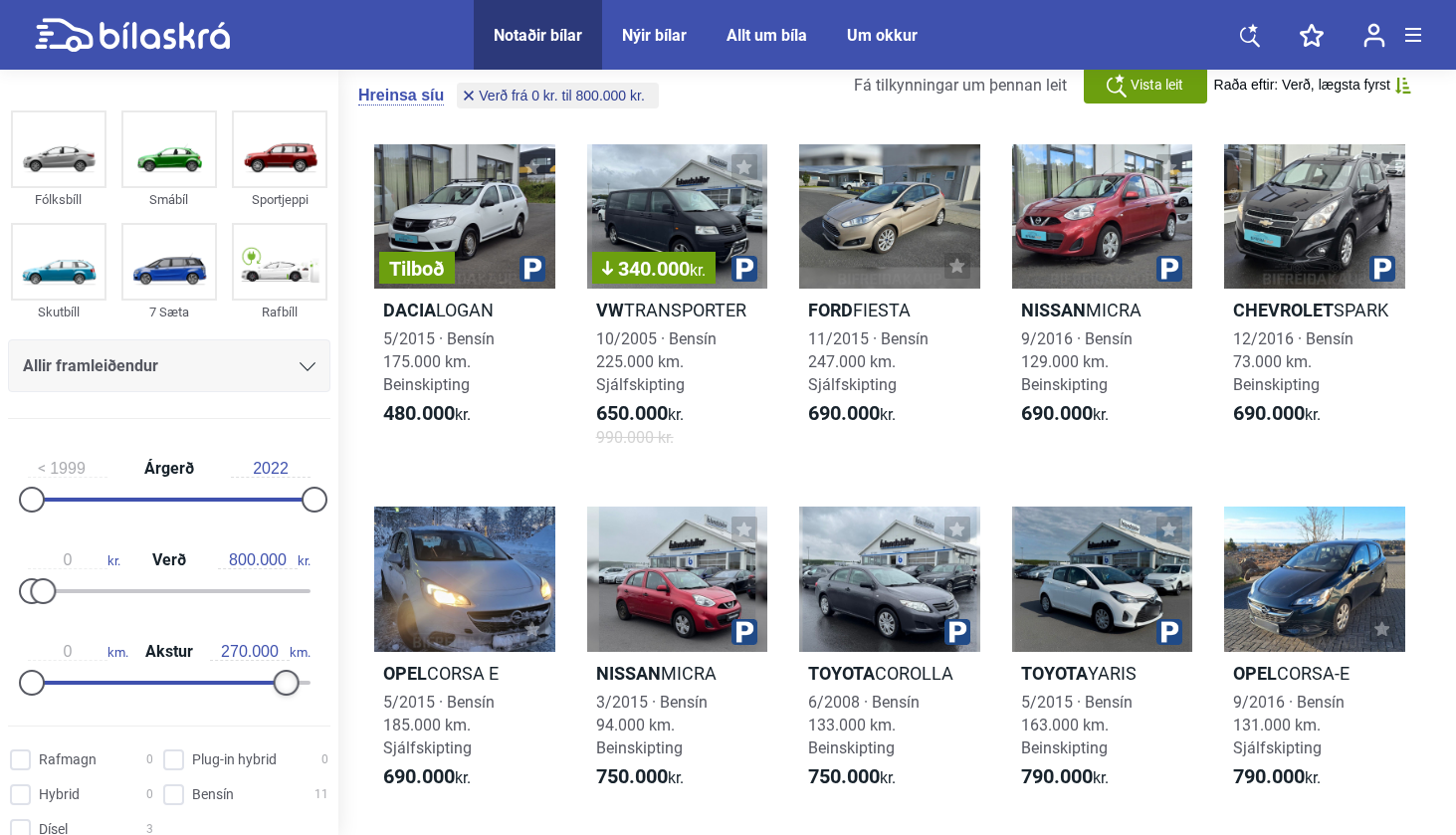 drag, startPoint x: 300, startPoint y: 675, endPoint x: 271, endPoint y: 675, distance: 29 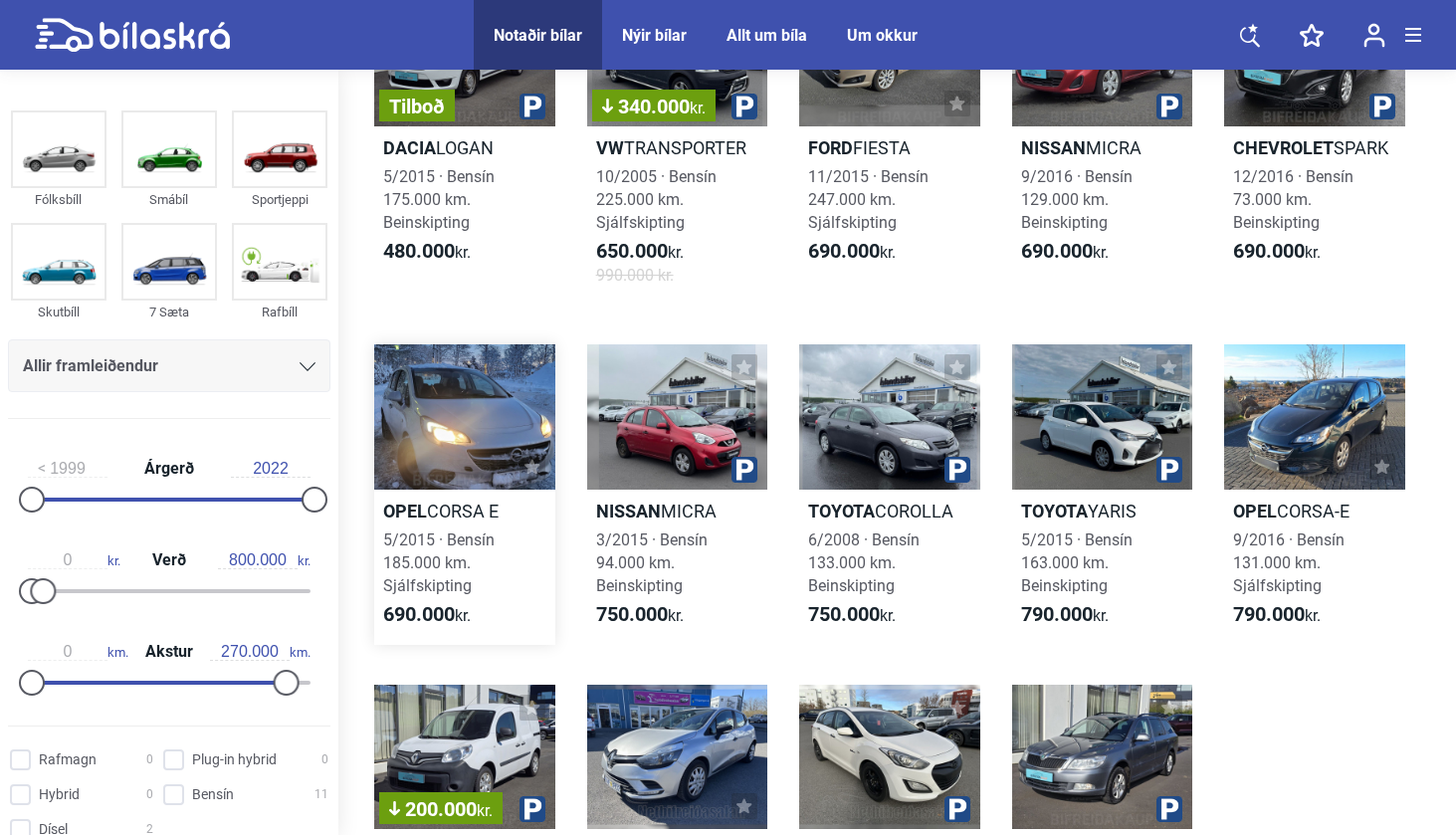 scroll, scrollTop: 282, scrollLeft: 0, axis: vertical 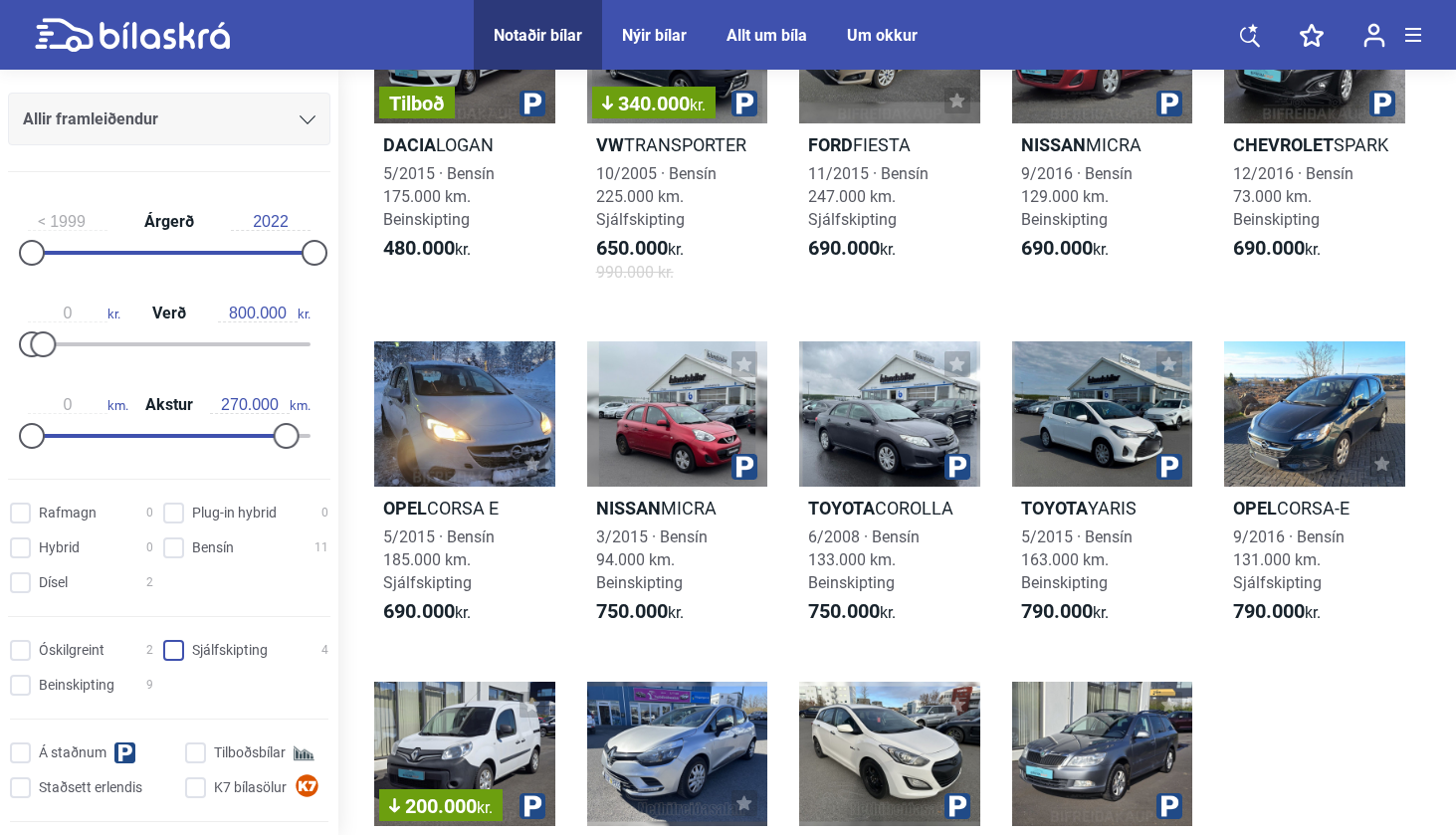 click on "Sjálfskipting 4" at bounding box center [249, 651] 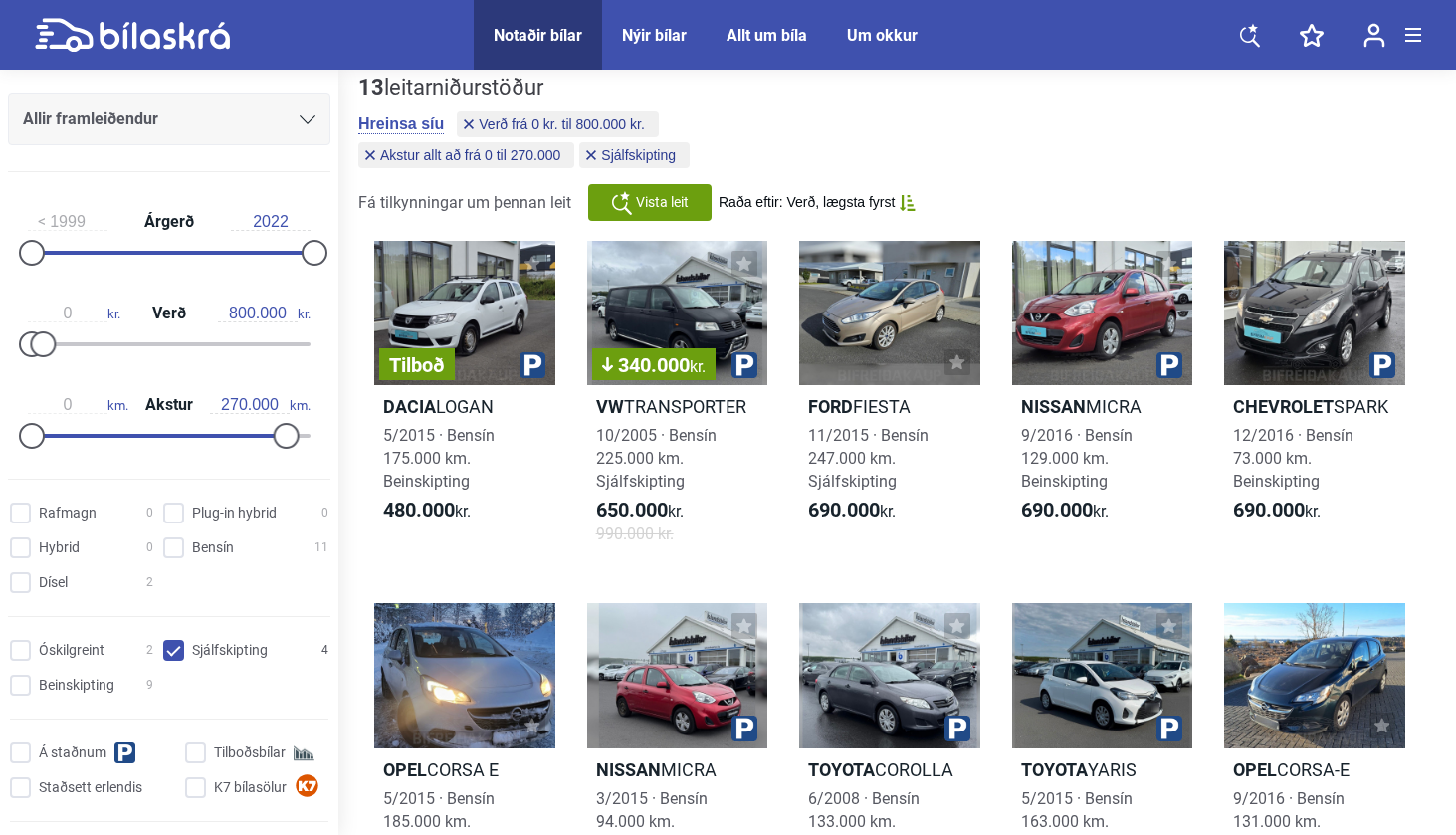 scroll, scrollTop: 0, scrollLeft: 0, axis: both 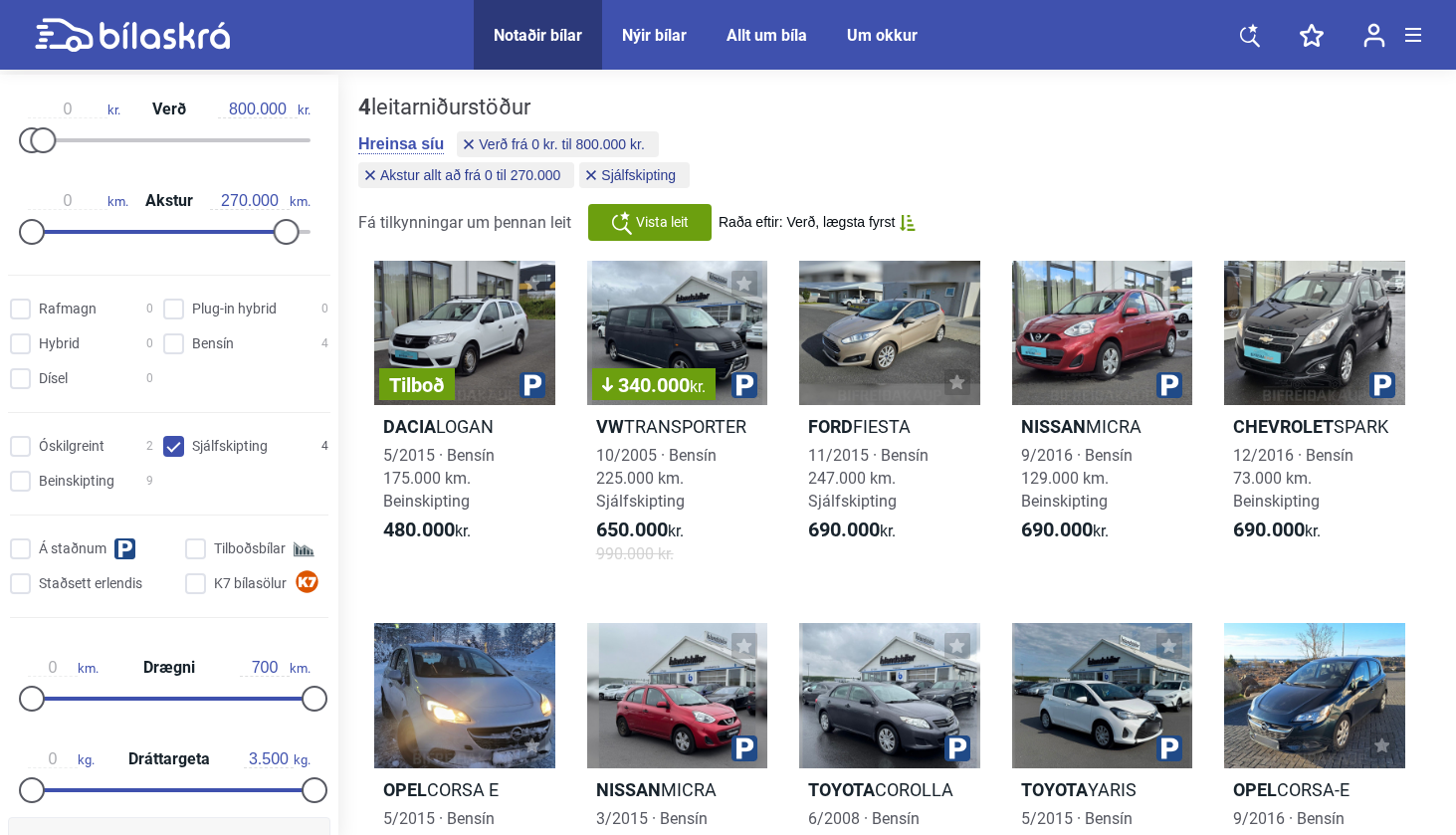click on "Vista leit" at bounding box center [662, 222] 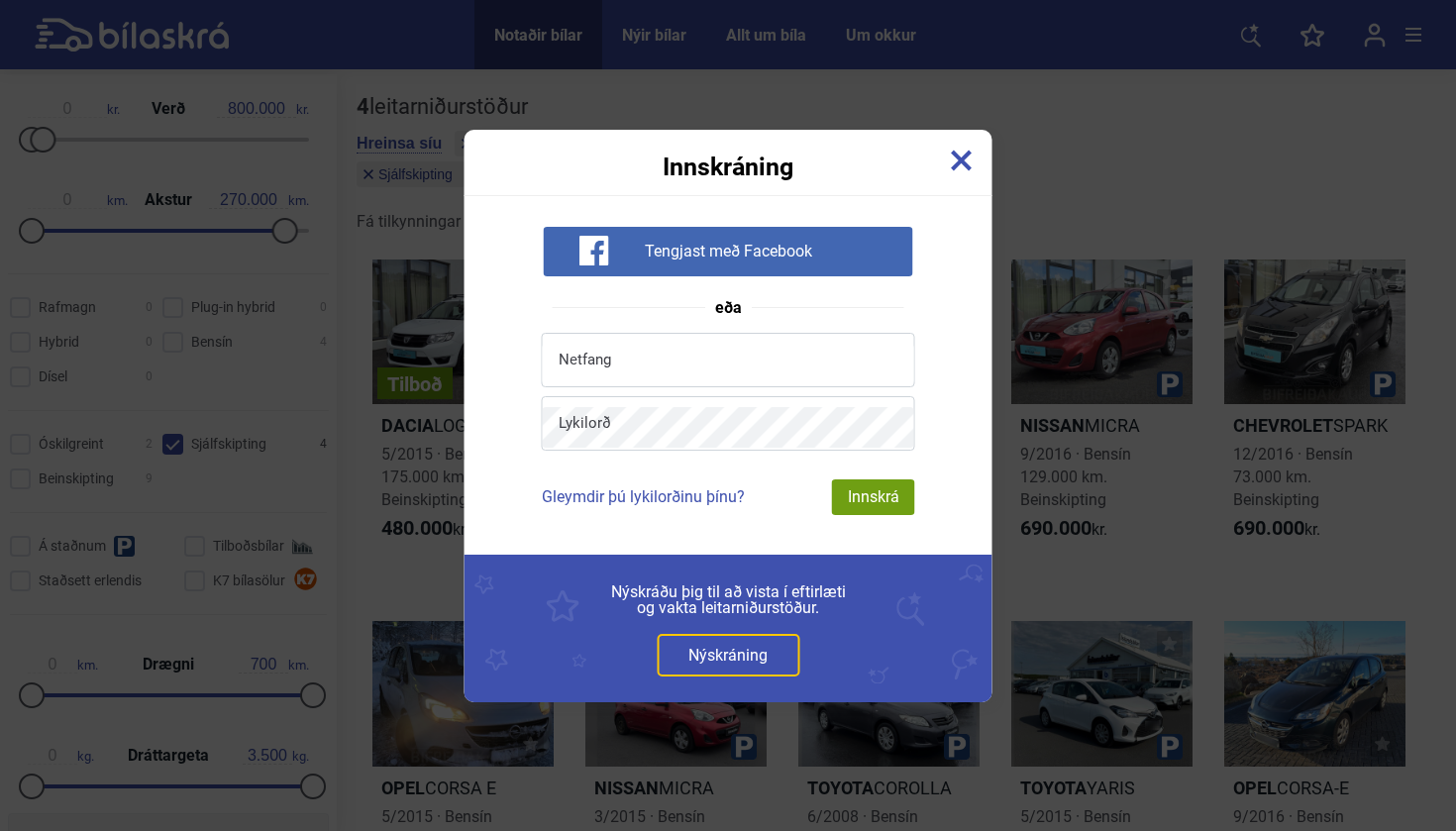 click at bounding box center (962, 162) 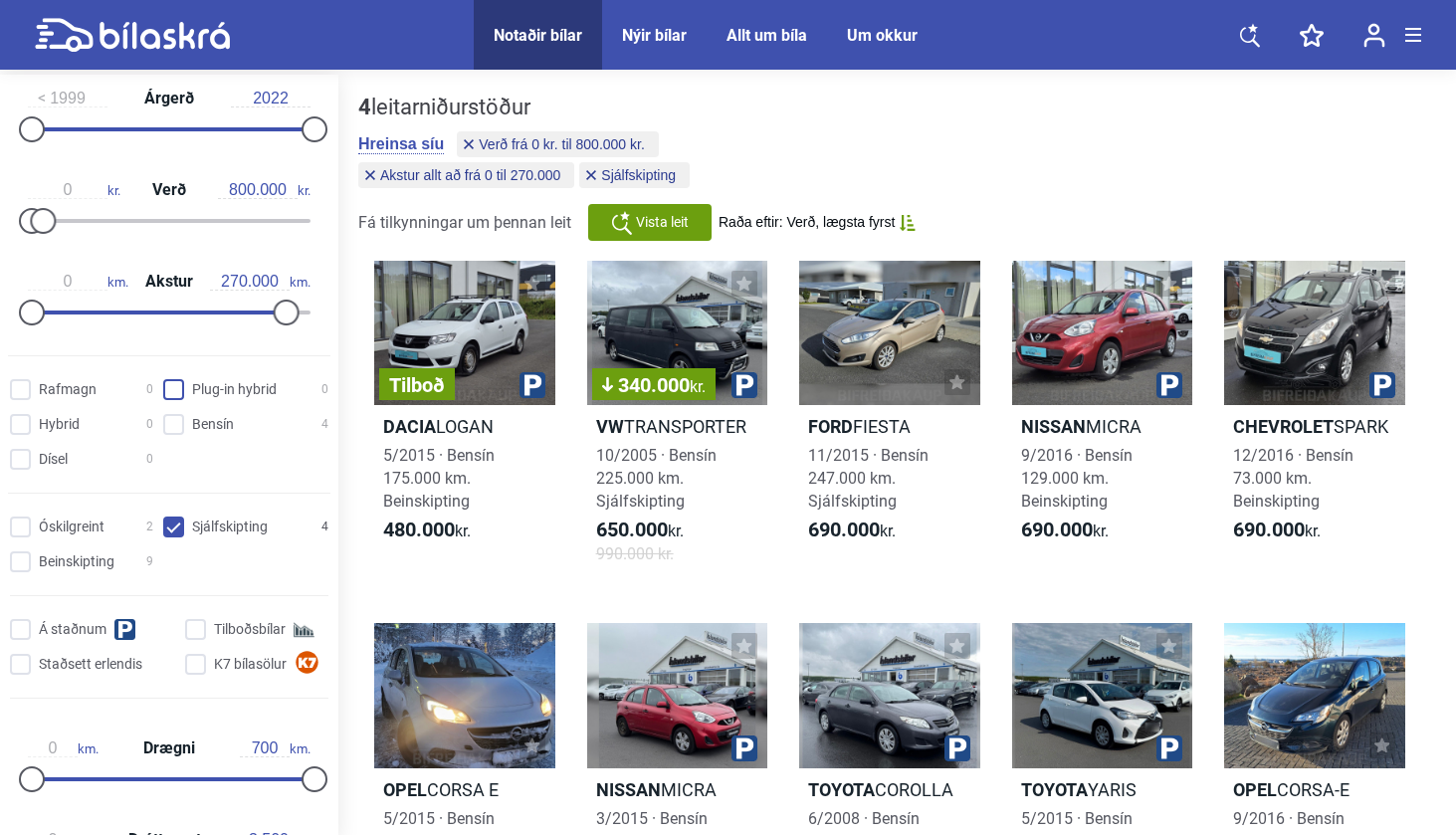 scroll, scrollTop: 253, scrollLeft: 0, axis: vertical 